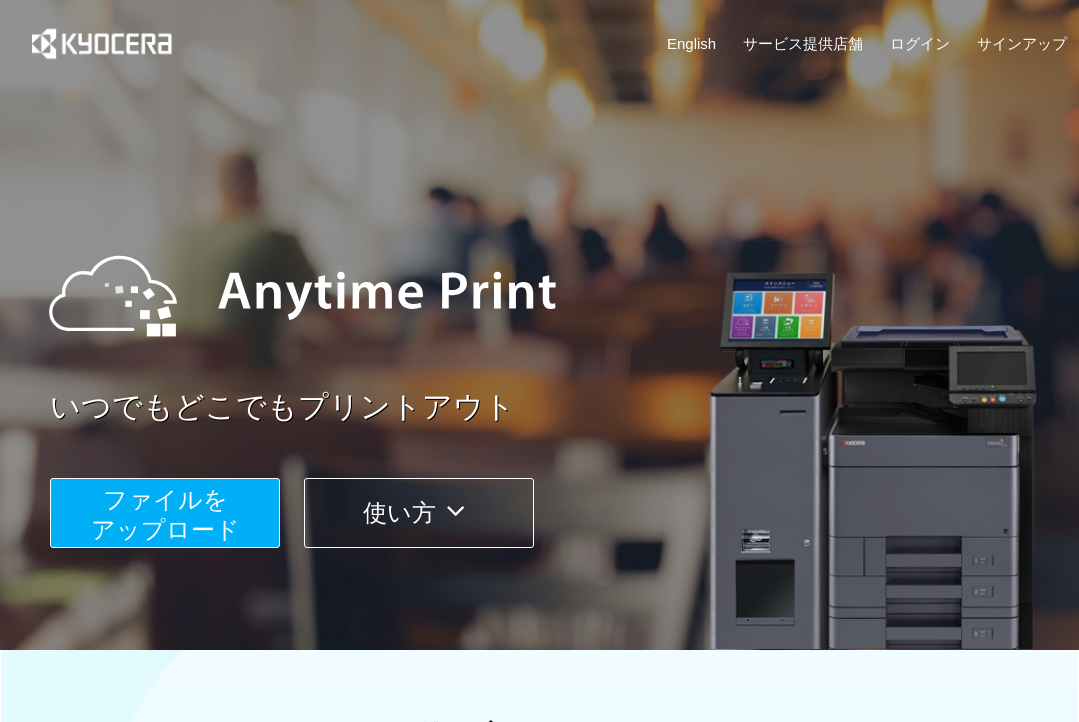 scroll, scrollTop: 0, scrollLeft: 0, axis: both 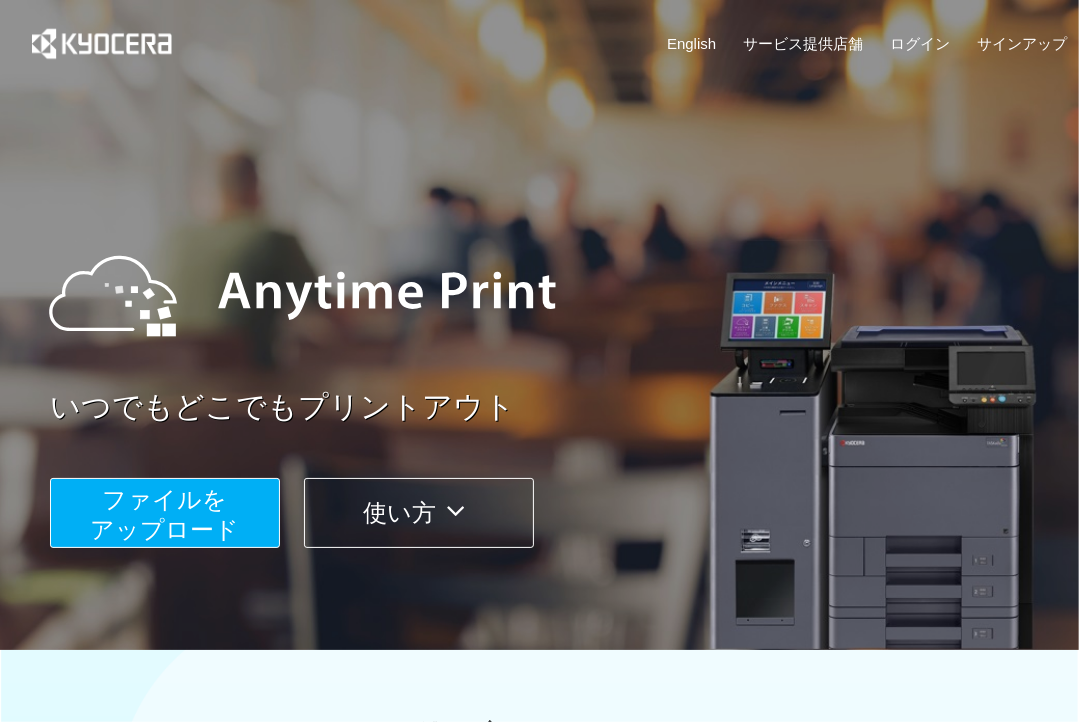 click on "ファイルを ​​アップロード" at bounding box center (165, 513) 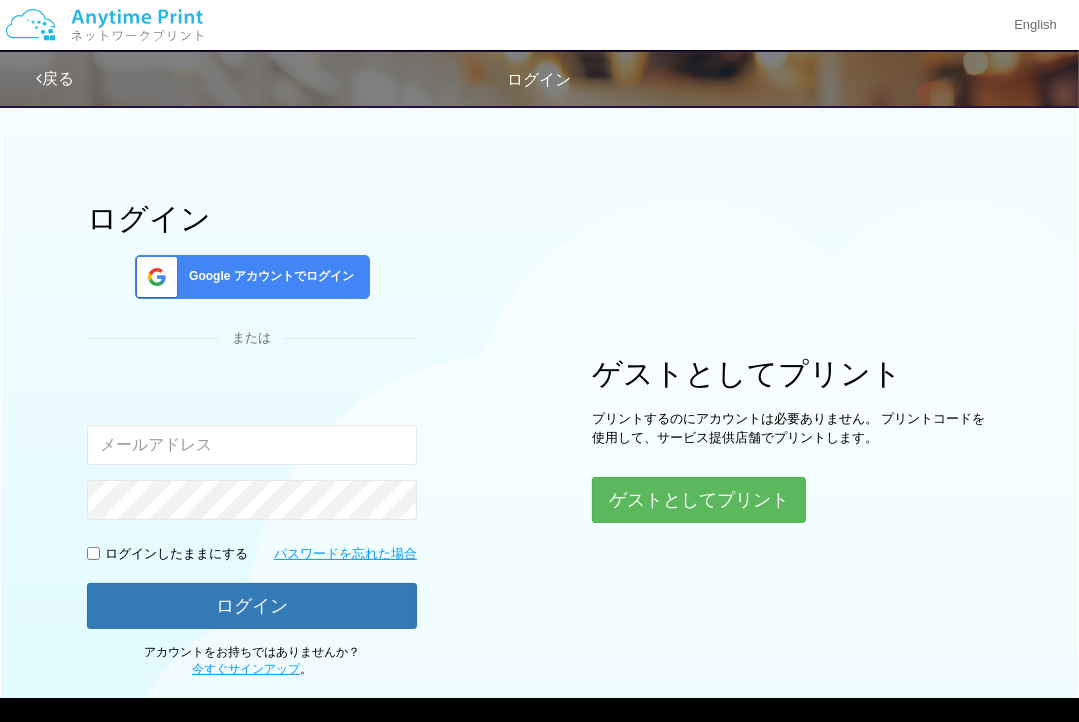 type on "[EMAIL]" 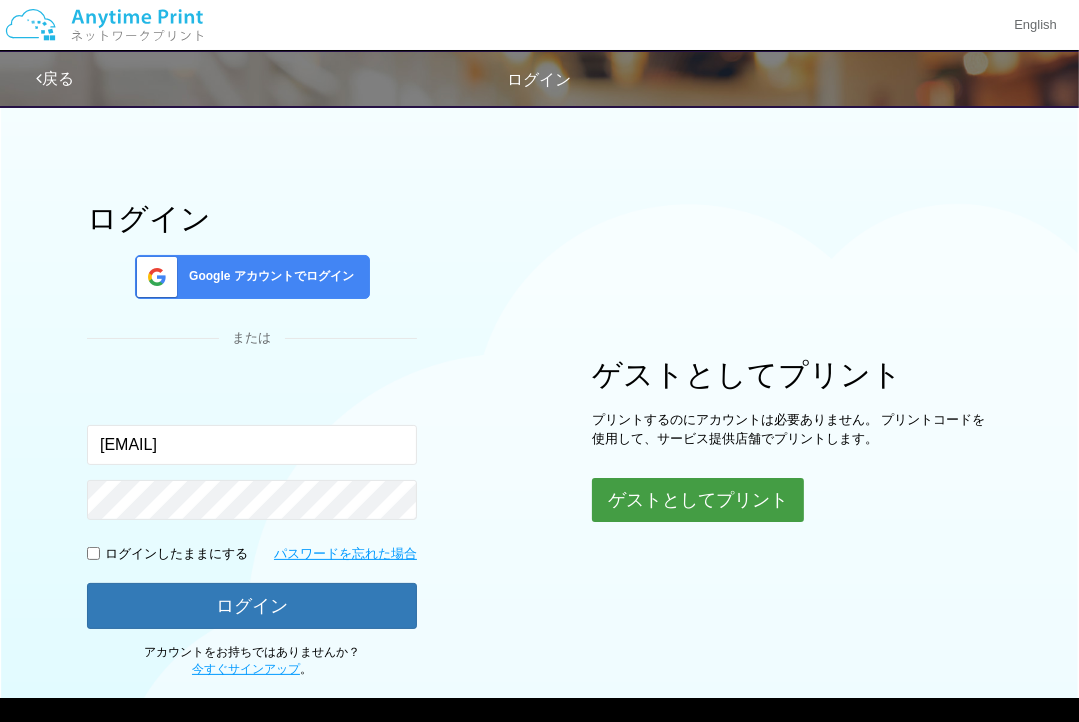 click on "ゲストとしてプリント" at bounding box center [698, 500] 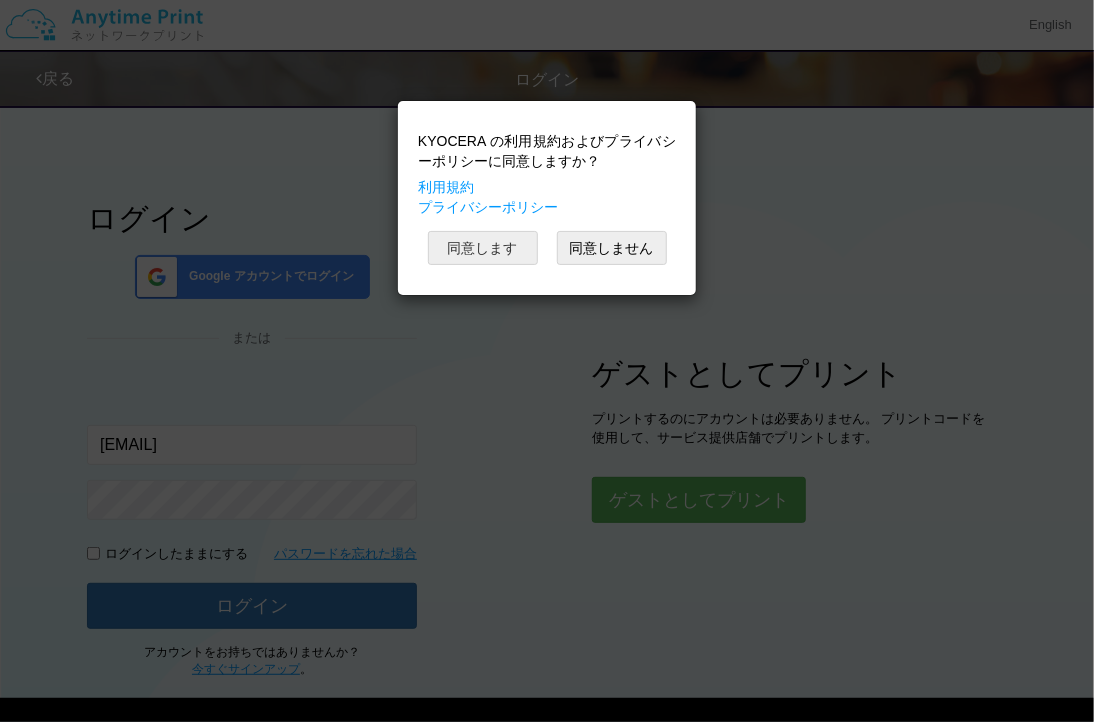click on "同意します" at bounding box center [483, 248] 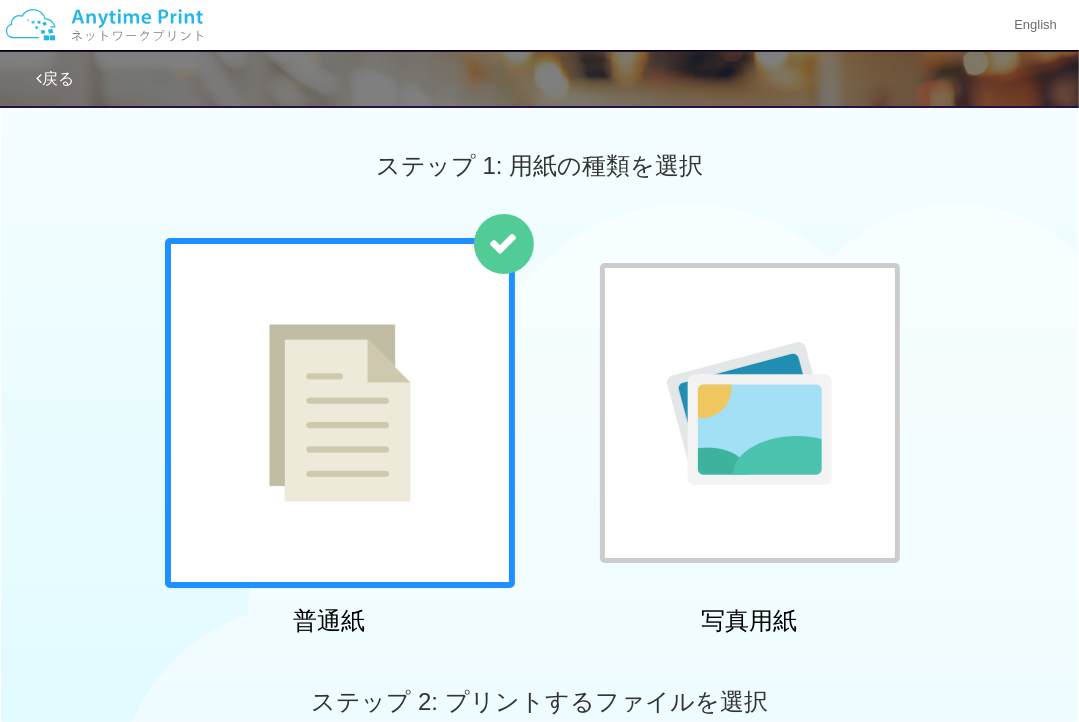 click at bounding box center [749, 413] 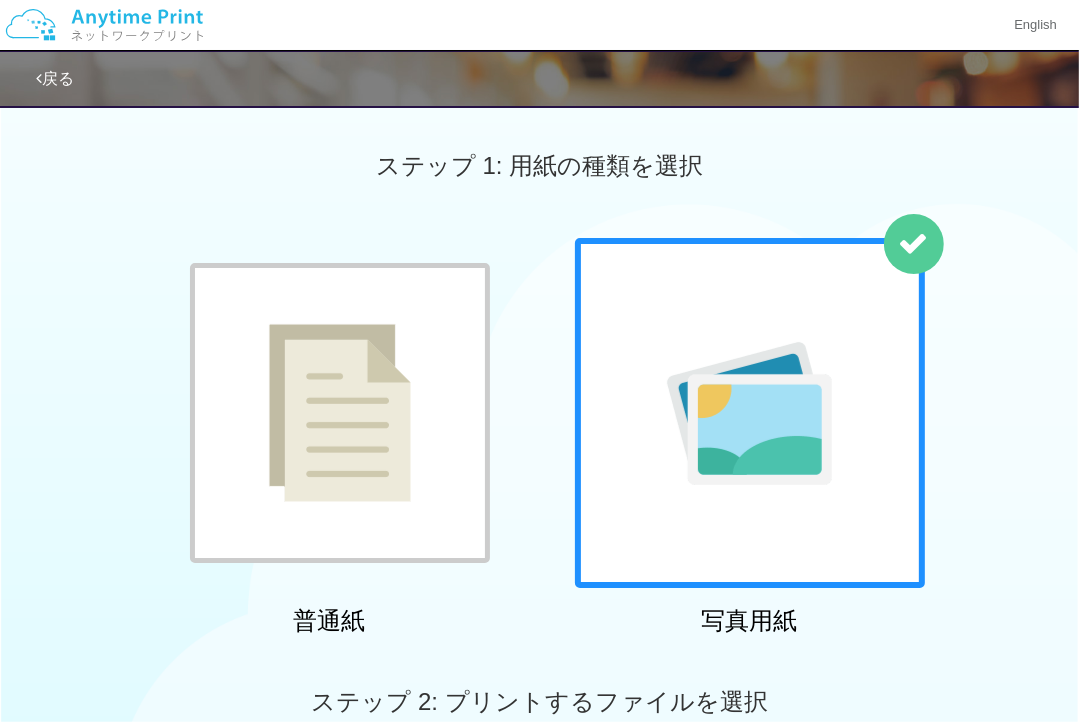 click at bounding box center [749, 413] 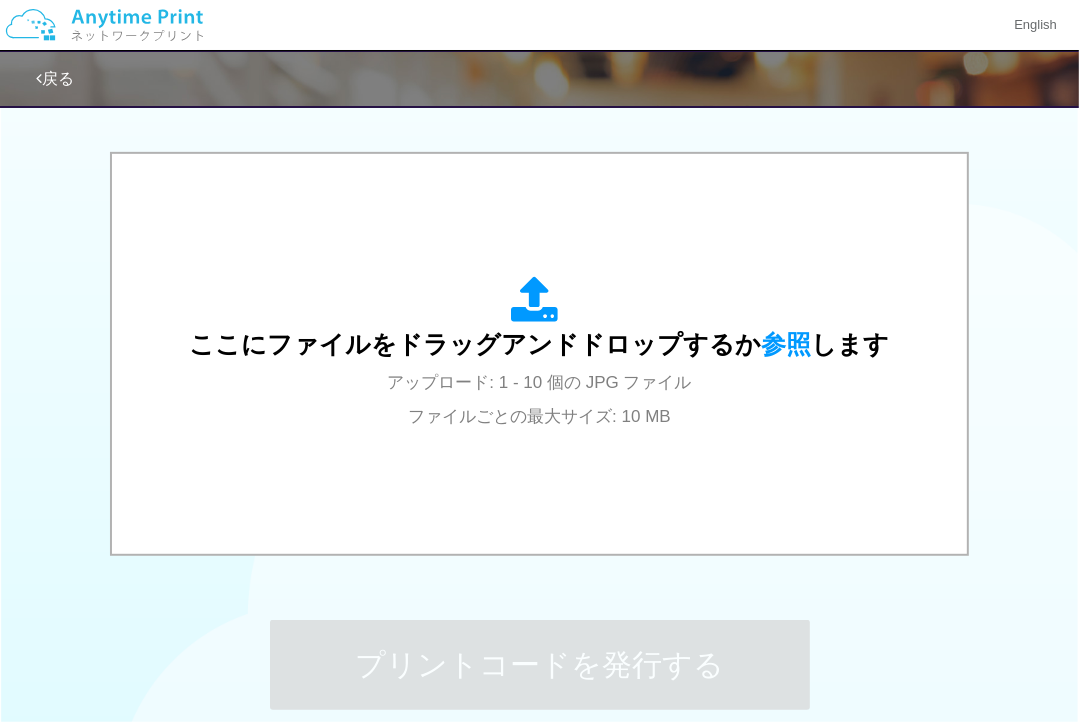 scroll, scrollTop: 700, scrollLeft: 0, axis: vertical 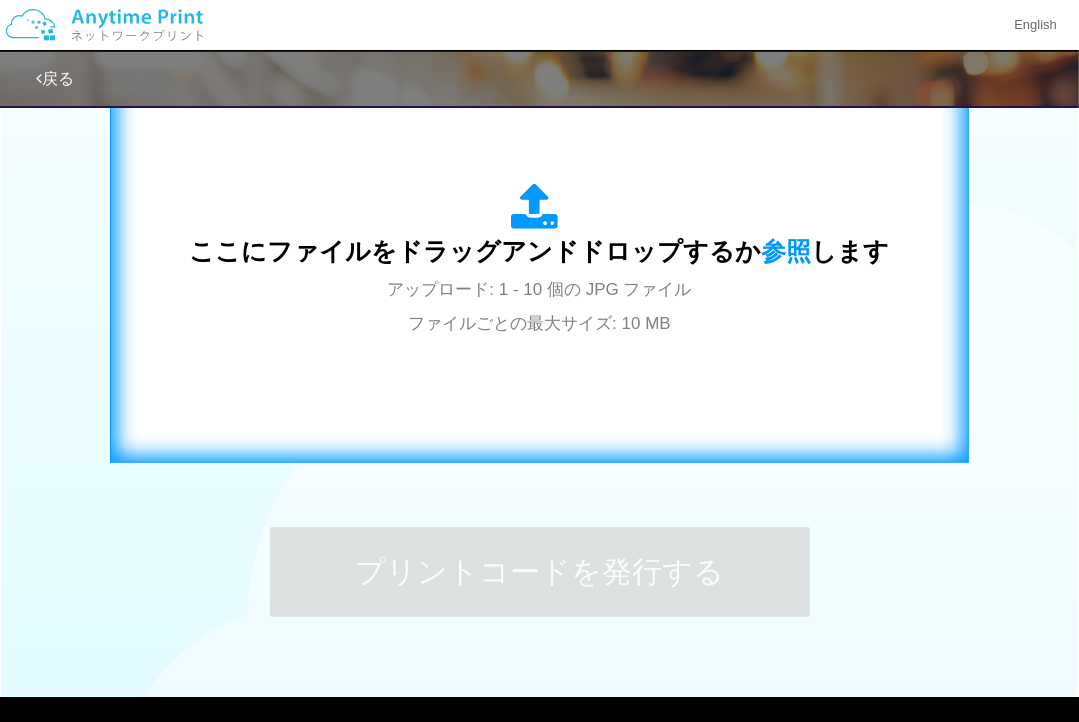 click on "ここにファイルをドラッグアンドドロップするか 参照 します アップロード: 1 - 10 個の JPG ファイル ファイルごとの最大サイズ: 10 MB" at bounding box center [540, 261] 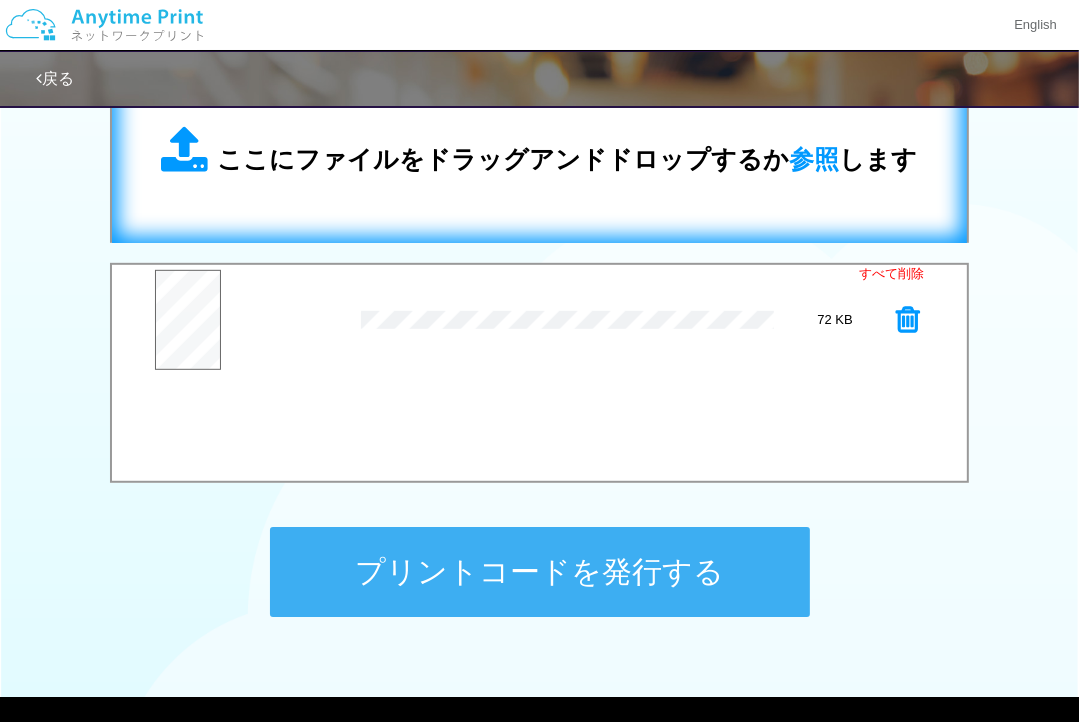 click on "ここにファイルをドラッグアンドドロップするか 参照 します" at bounding box center (568, 159) 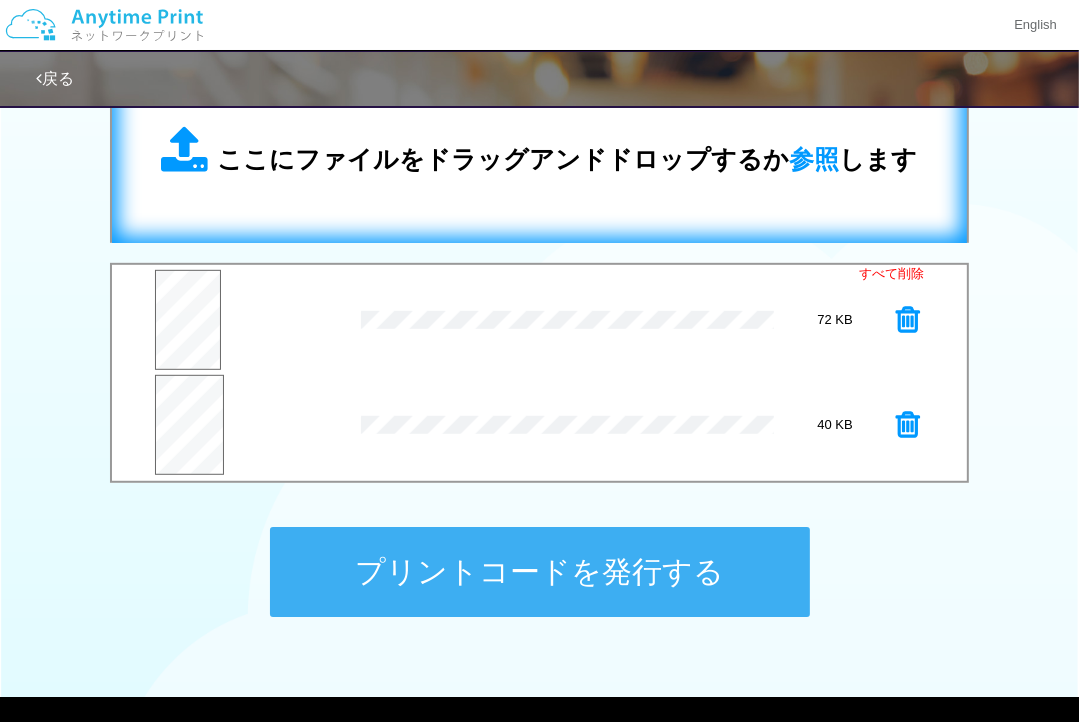 click on "ここにファイルをドラッグアンドドロップするか 参照 します" at bounding box center (539, 152) 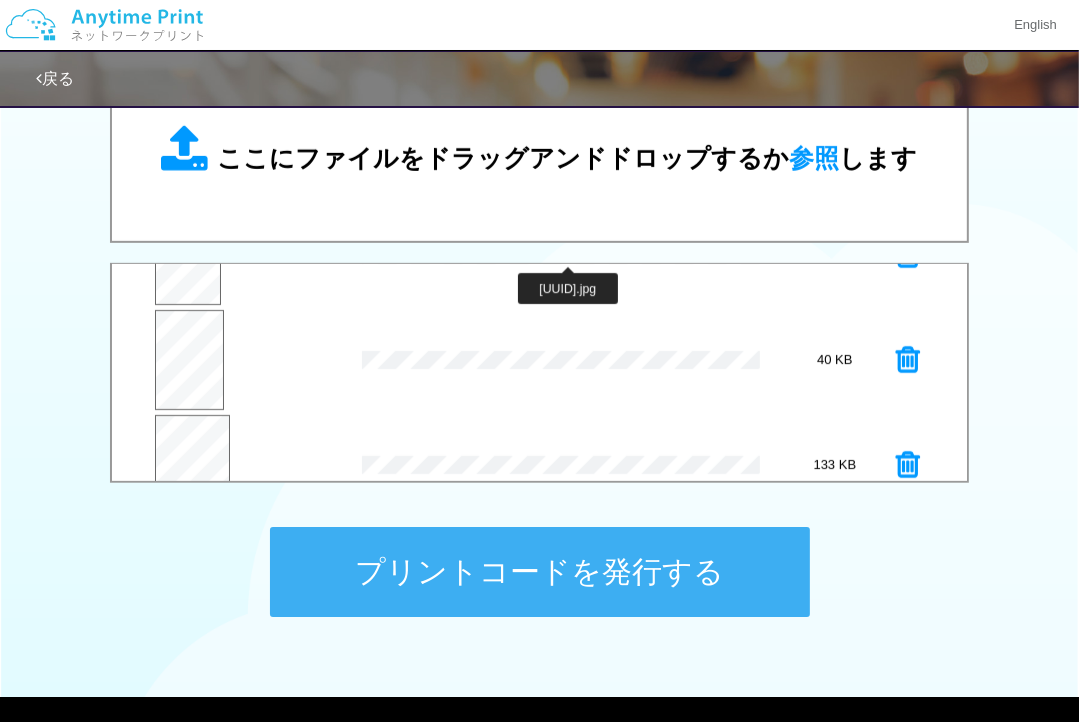 scroll, scrollTop: 104, scrollLeft: 0, axis: vertical 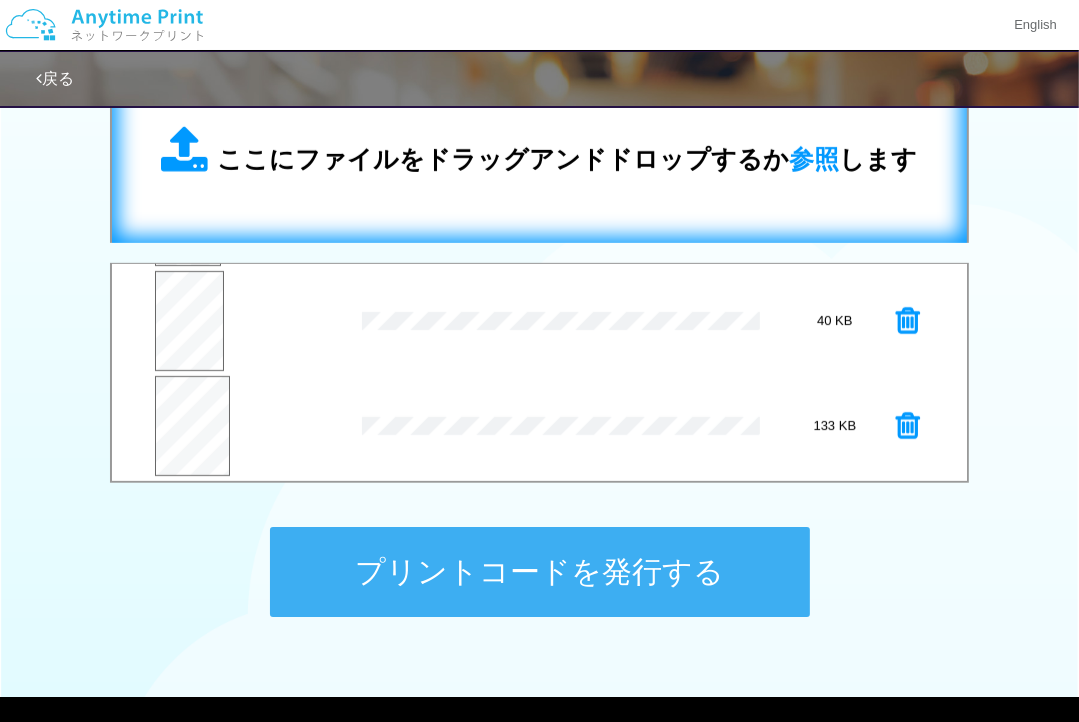 click on "ここにファイルをドラッグアンドドロップするか 参照 します" at bounding box center [568, 159] 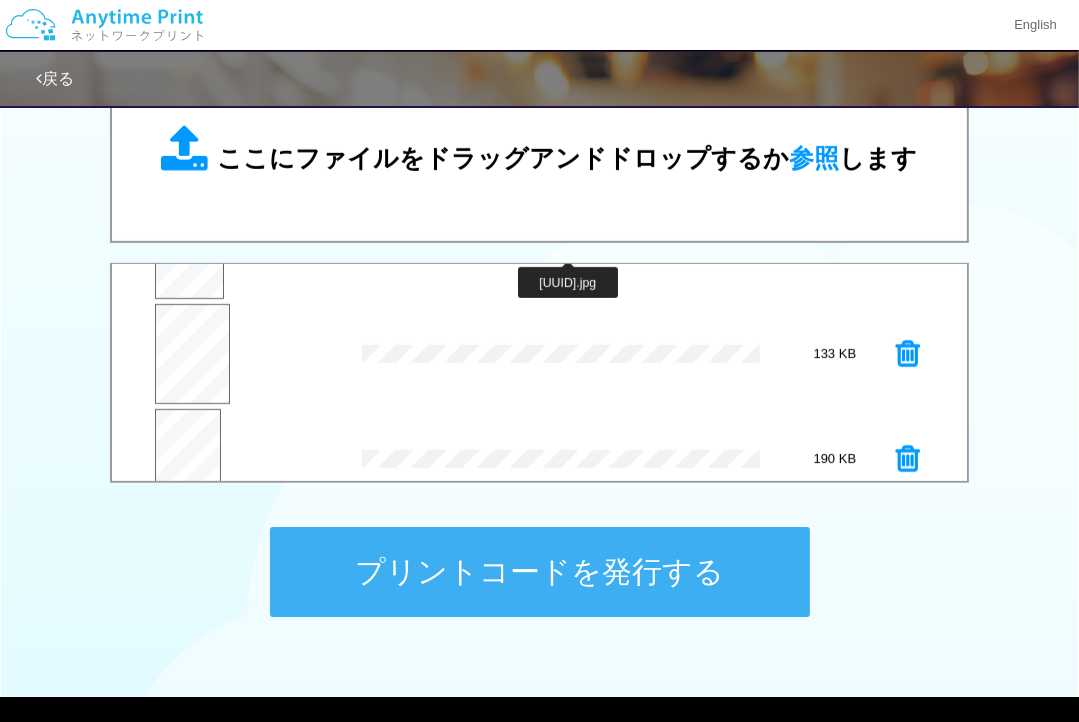 scroll, scrollTop: 204, scrollLeft: 0, axis: vertical 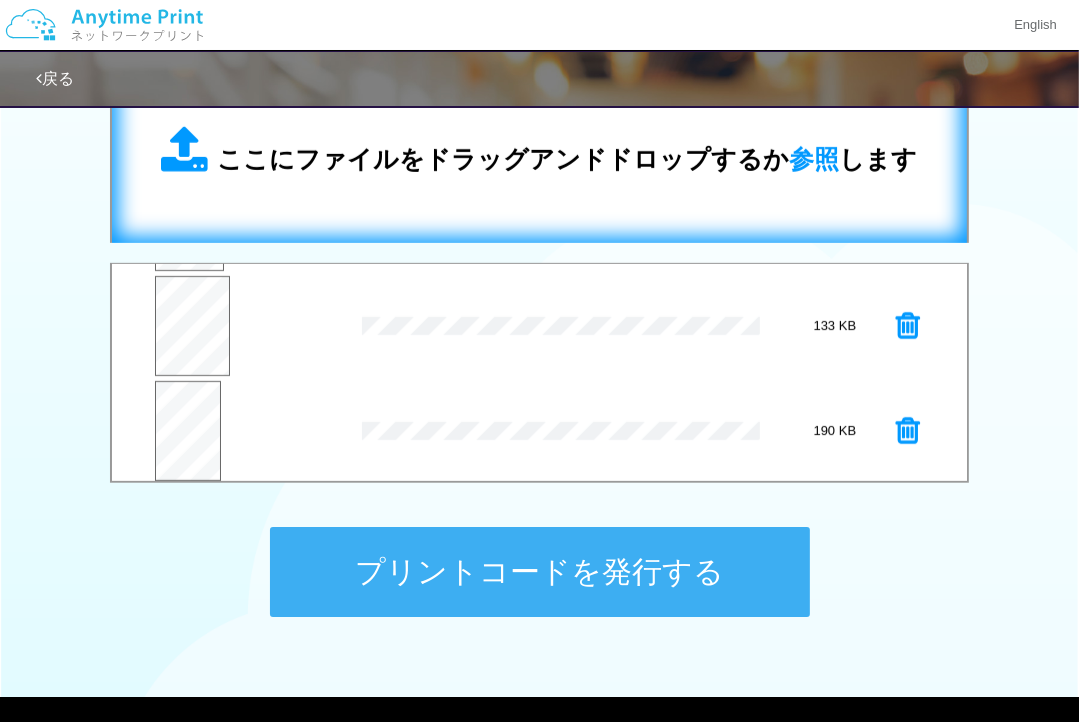 click on "ここにファイルをドラッグアンドドロップするか 参照 します" at bounding box center (540, 152) 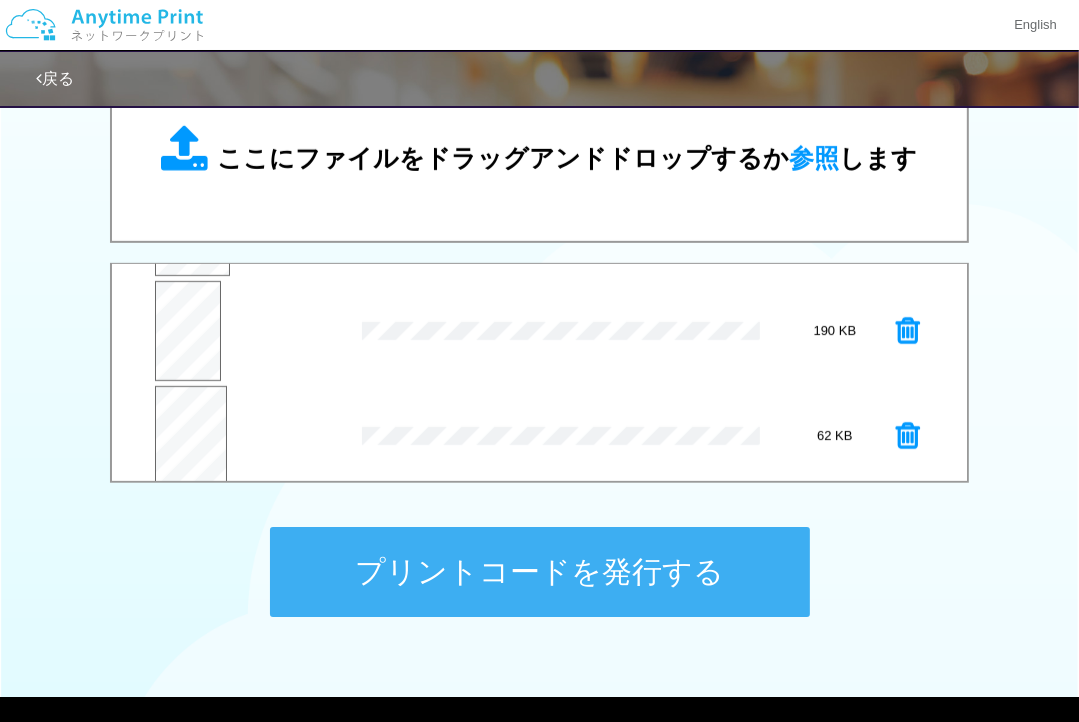 scroll, scrollTop: 313, scrollLeft: 0, axis: vertical 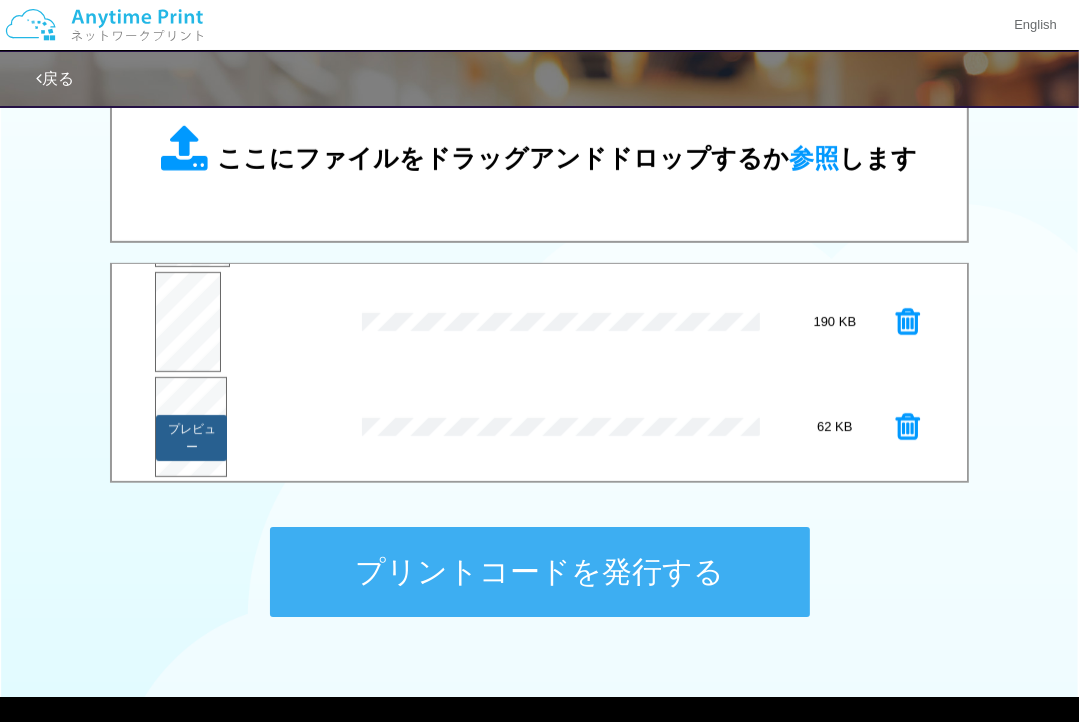 click on "プレビュー" at bounding box center [191, 438] 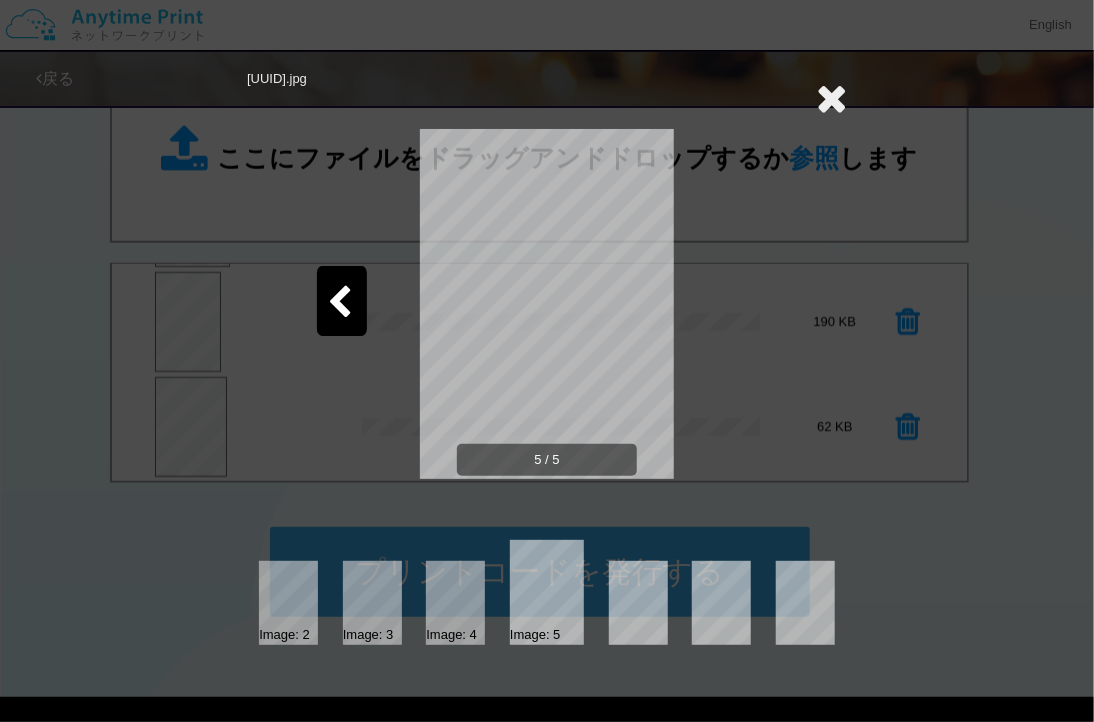 click at bounding box center (342, 301) 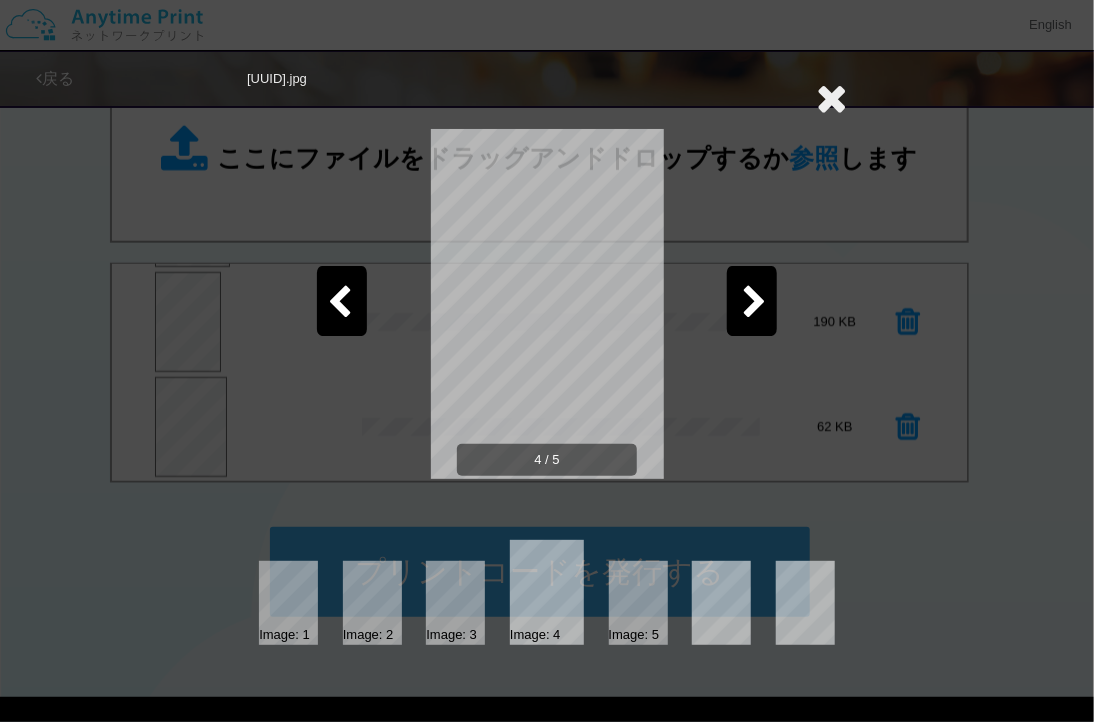 click at bounding box center [342, 301] 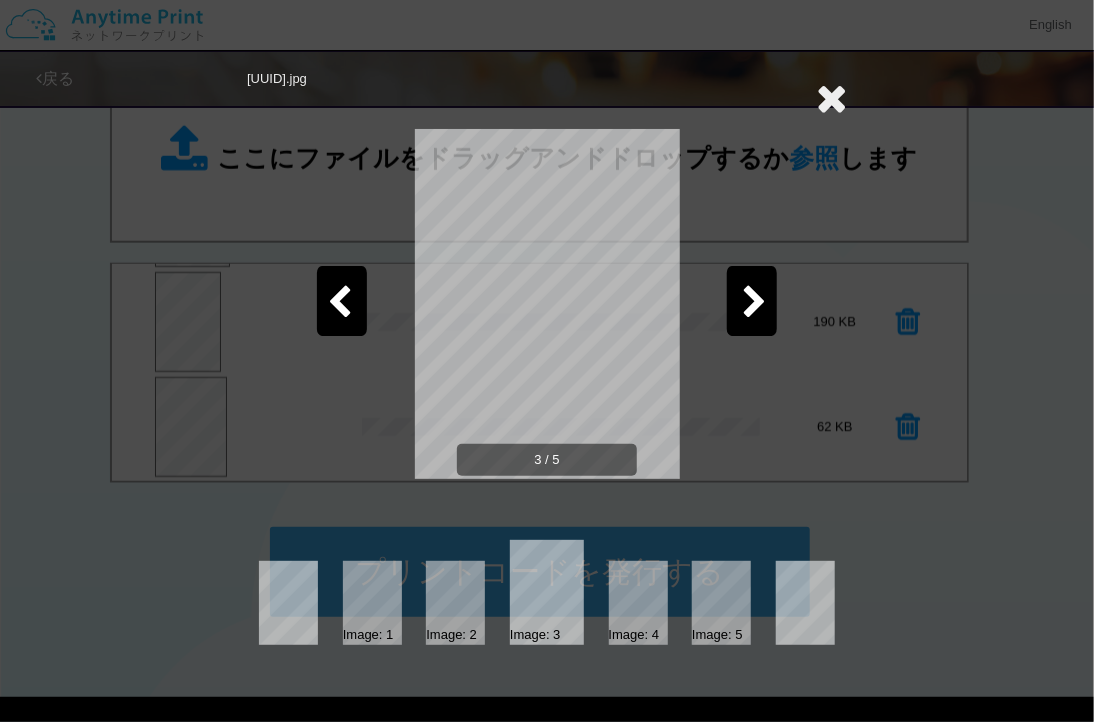 click at bounding box center [342, 301] 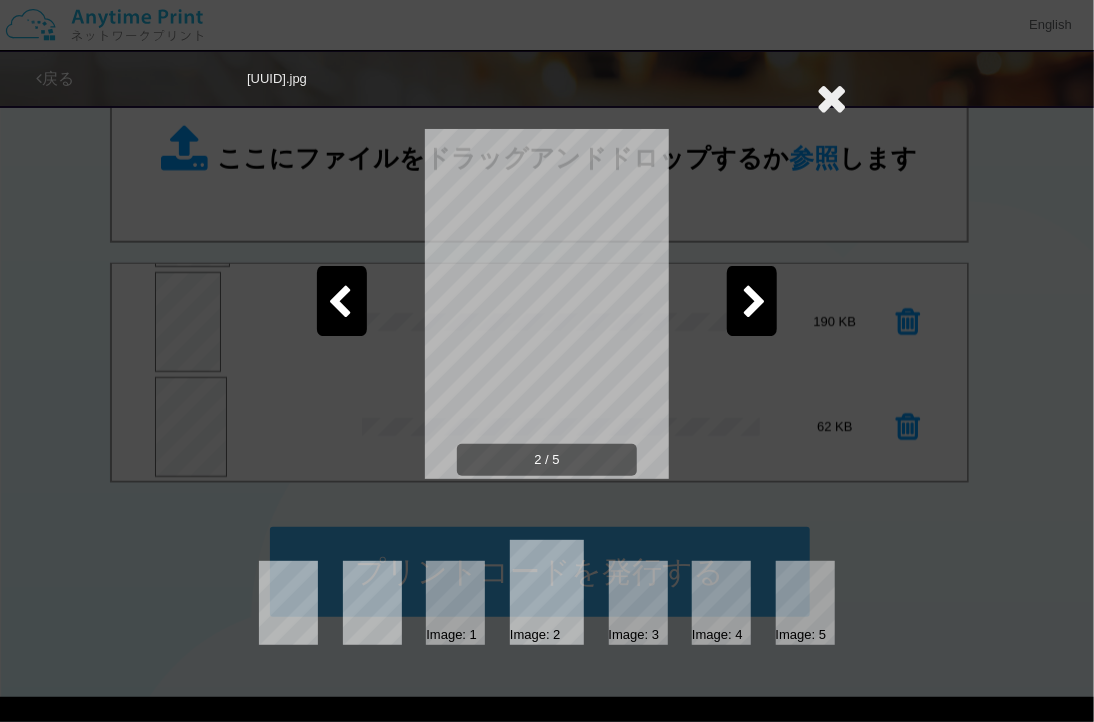 click at bounding box center (342, 301) 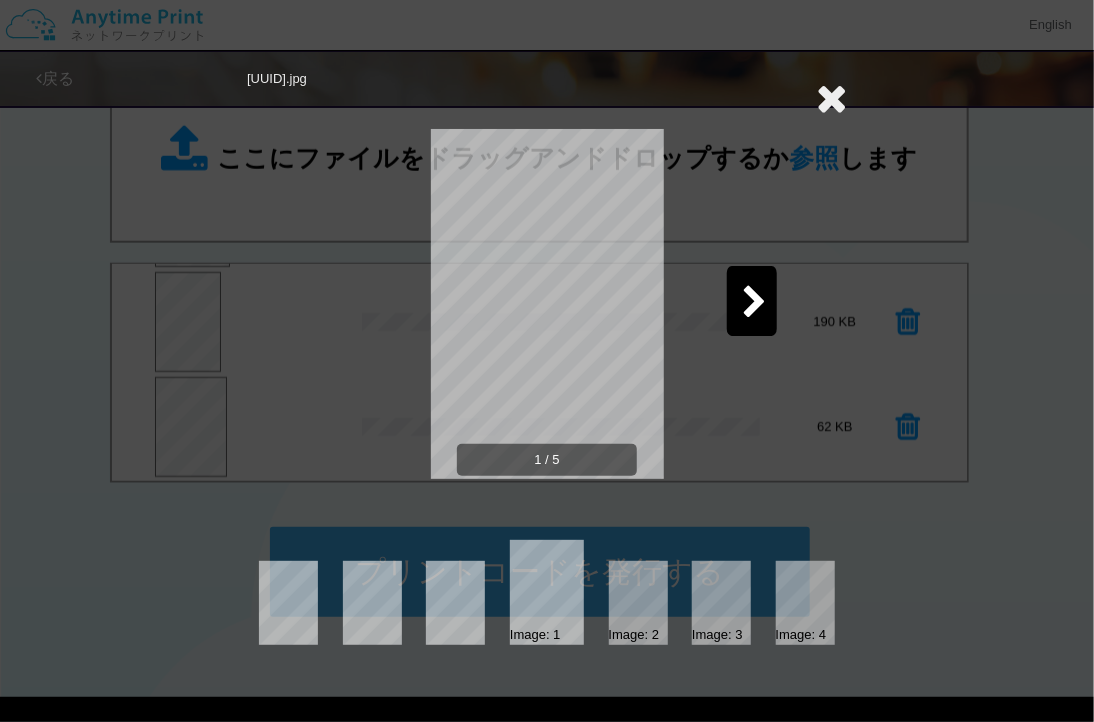 click at bounding box center [831, 98] 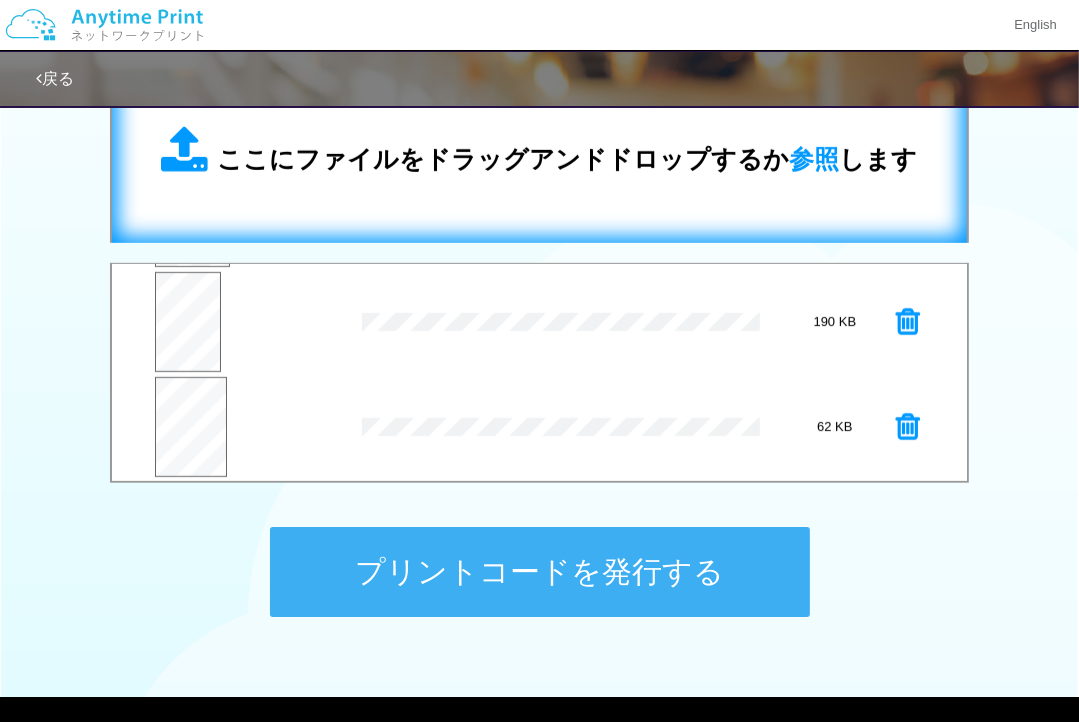 click on "ここにファイルをドラッグアンドドロップするか 参照 します" at bounding box center [568, 159] 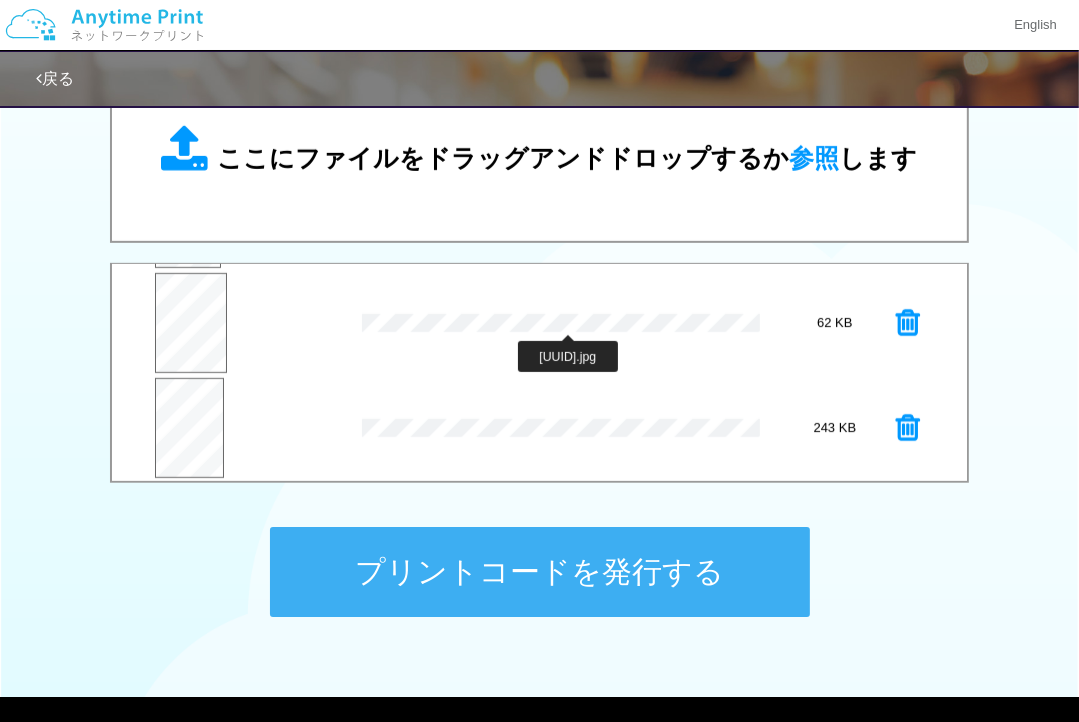 scroll, scrollTop: 418, scrollLeft: 0, axis: vertical 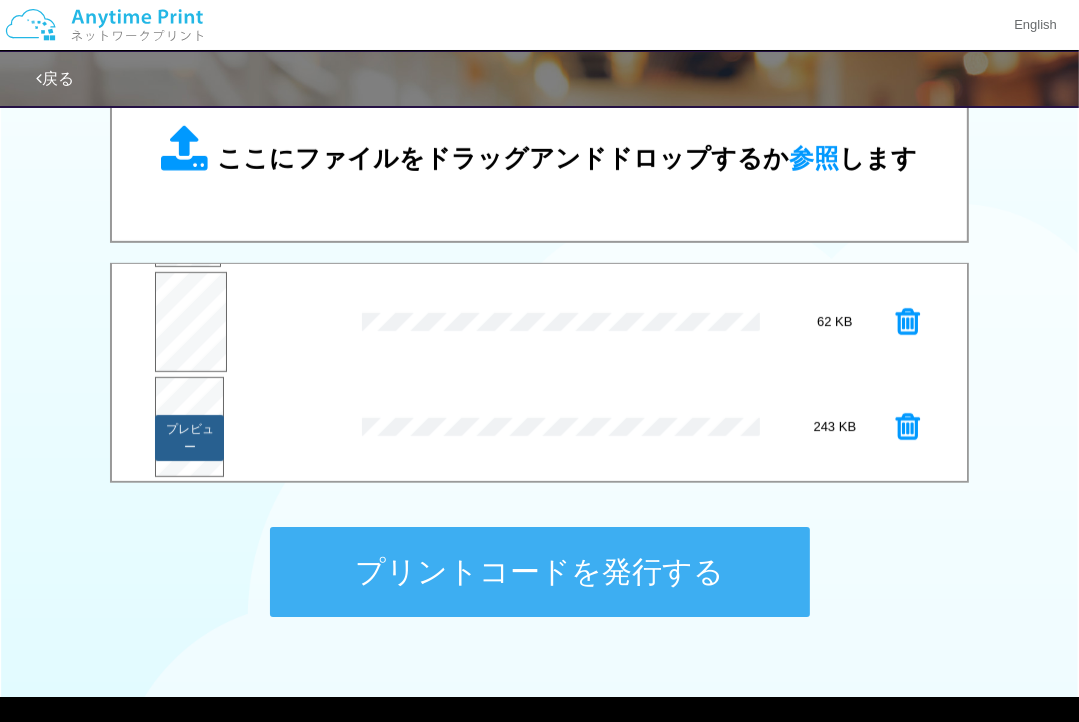 click on "プレビュー" at bounding box center [190, 438] 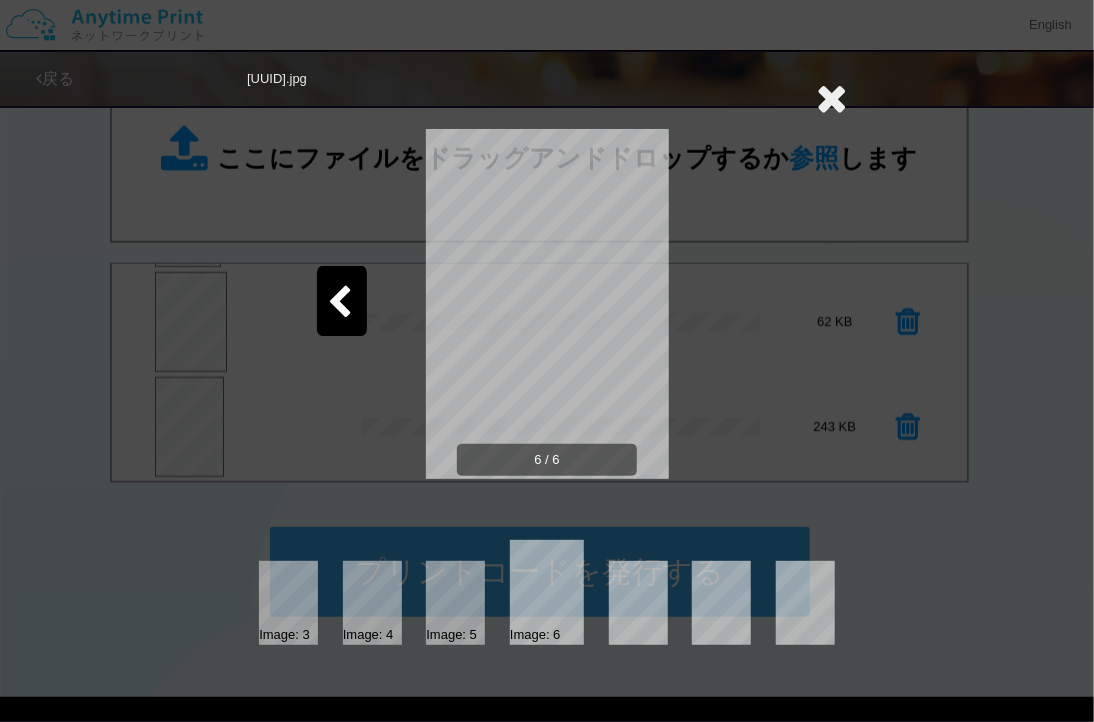 click at bounding box center [831, 98] 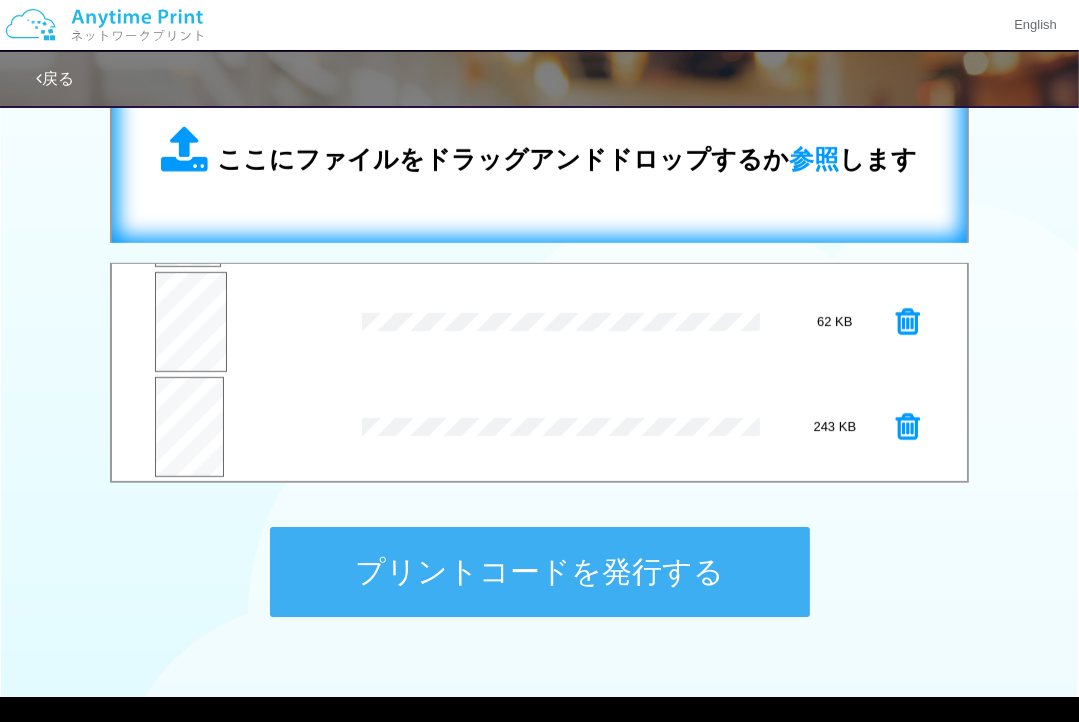 click on "ここにファイルをドラッグアンドドロップするか 参照 します" at bounding box center (568, 159) 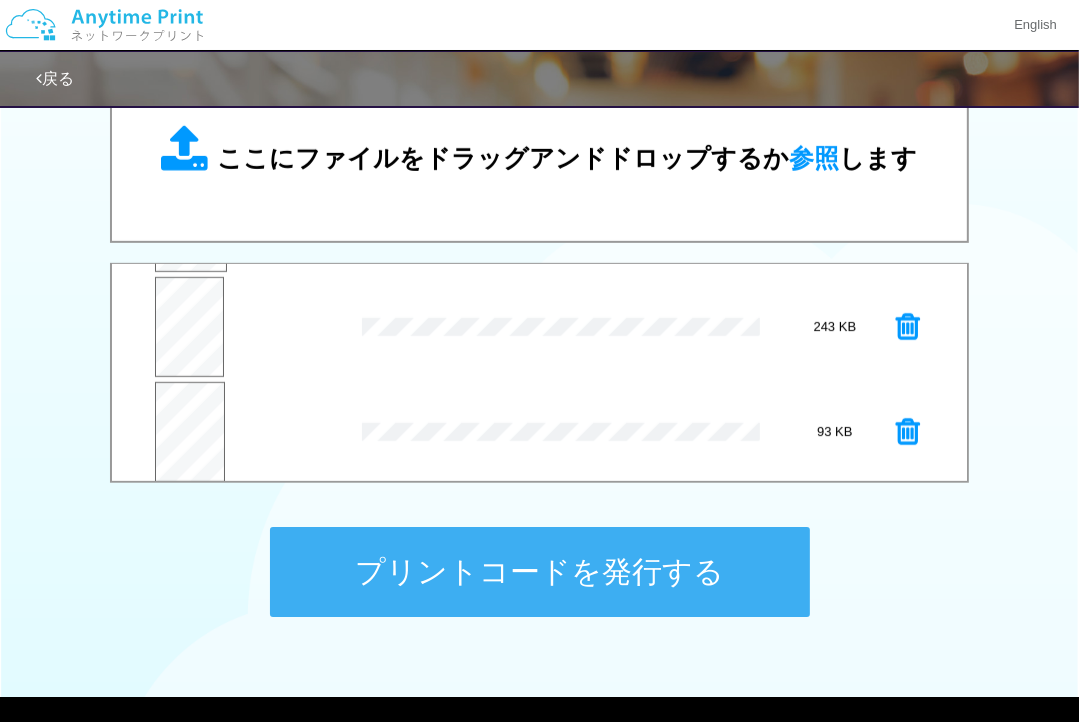 scroll, scrollTop: 524, scrollLeft: 0, axis: vertical 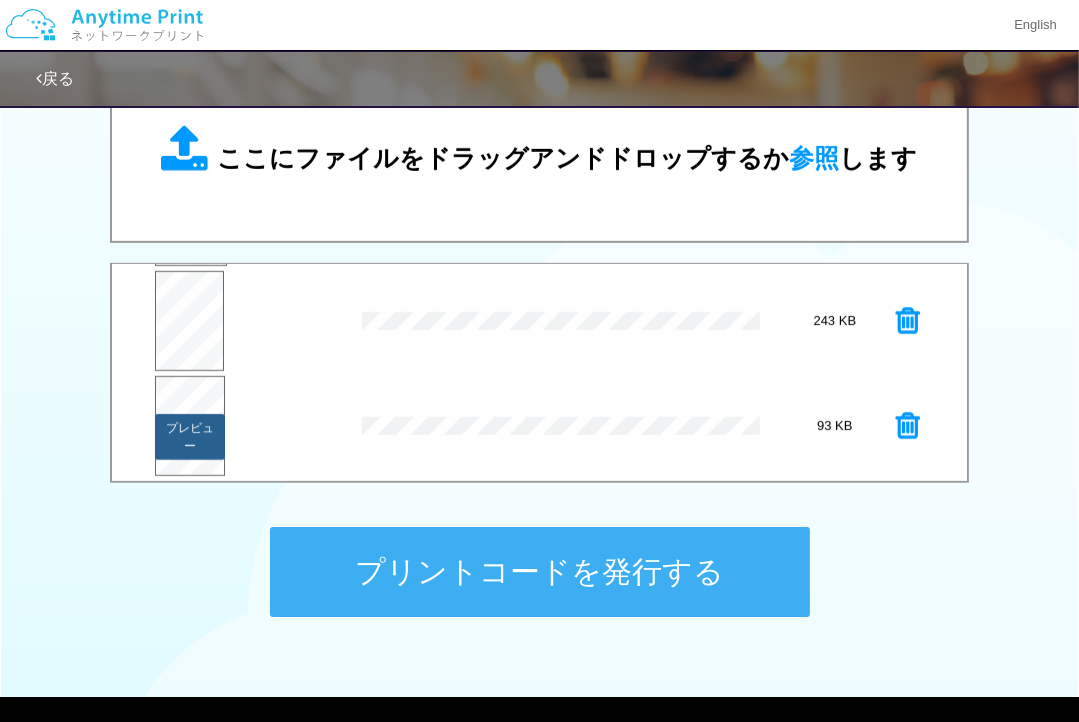 click on "プレビュー" at bounding box center (190, 437) 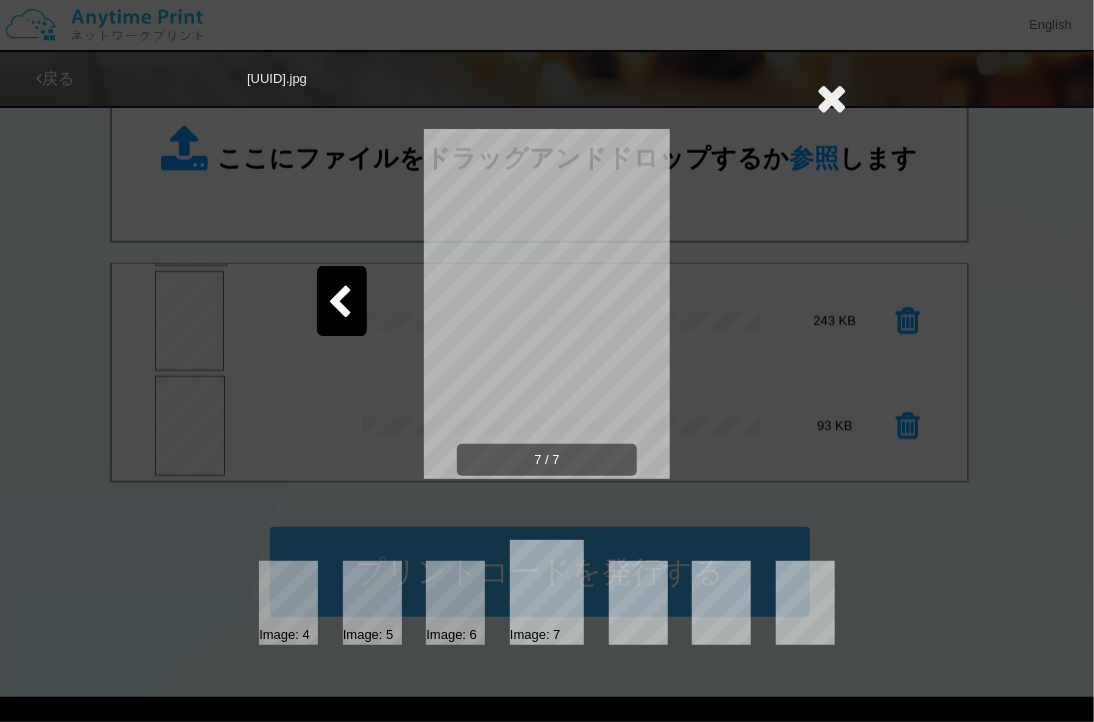 click at bounding box center [339, 303] 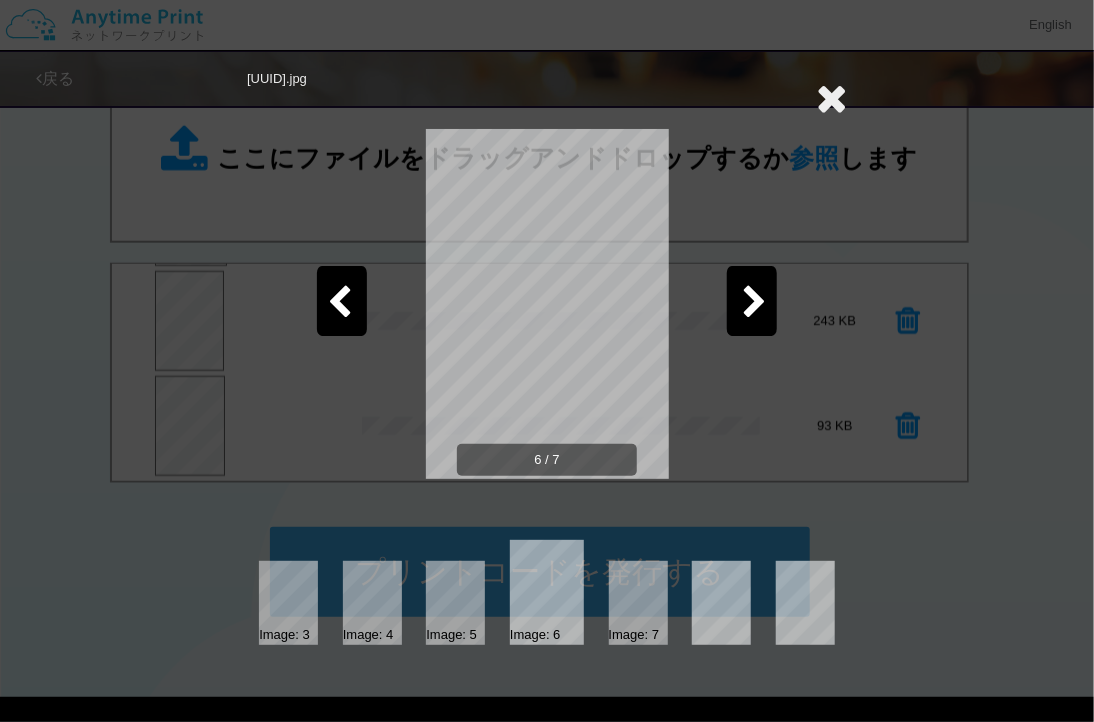click at bounding box center [339, 303] 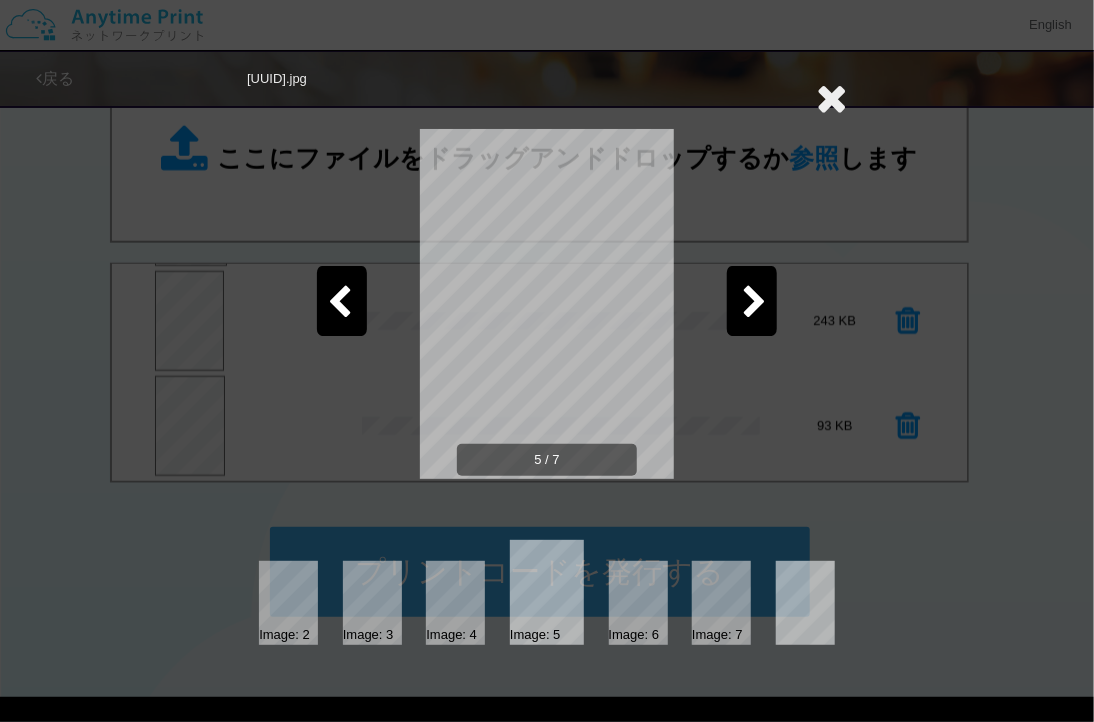 click at bounding box center (339, 303) 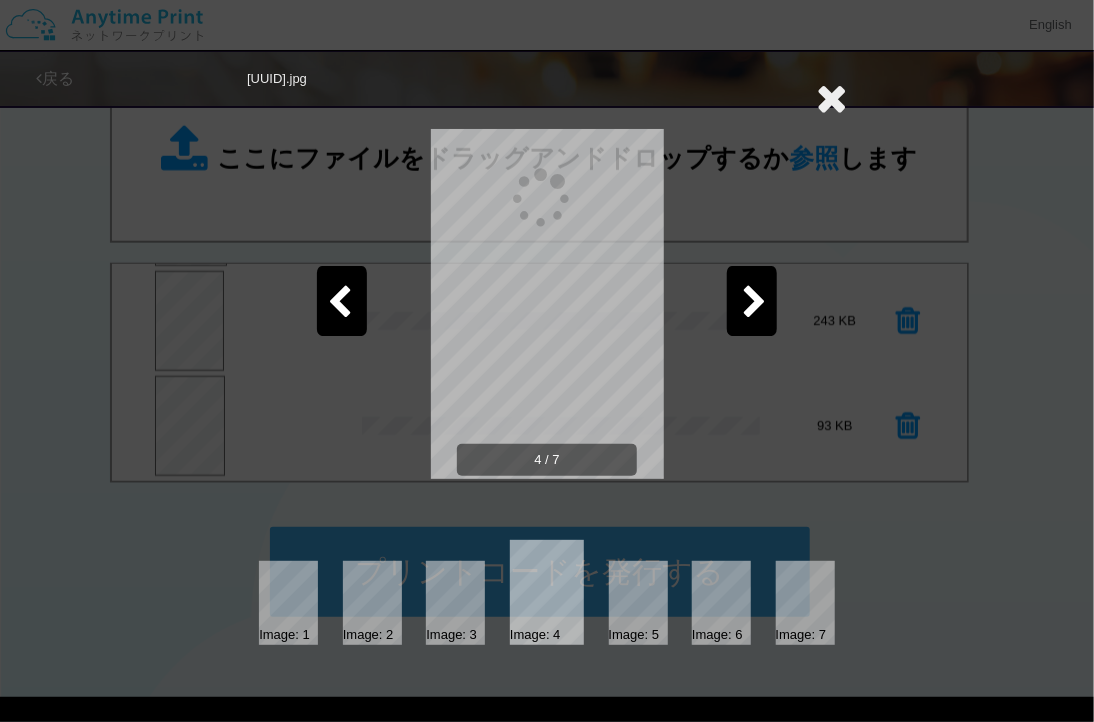 click at bounding box center (339, 303) 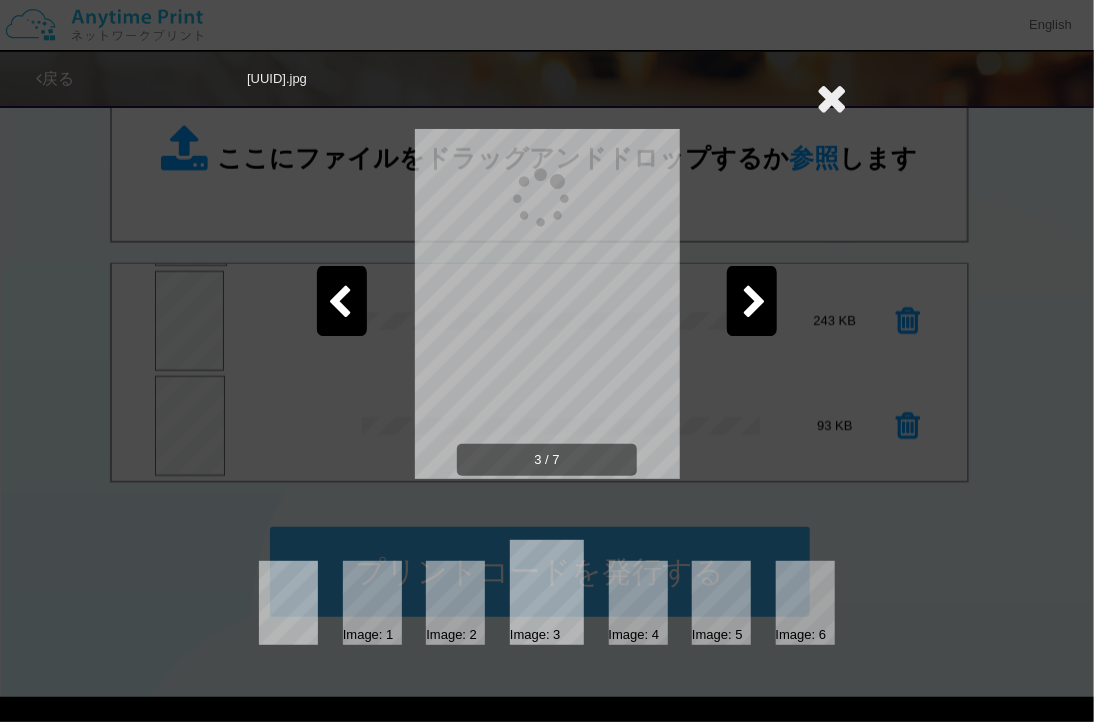 click at bounding box center [339, 303] 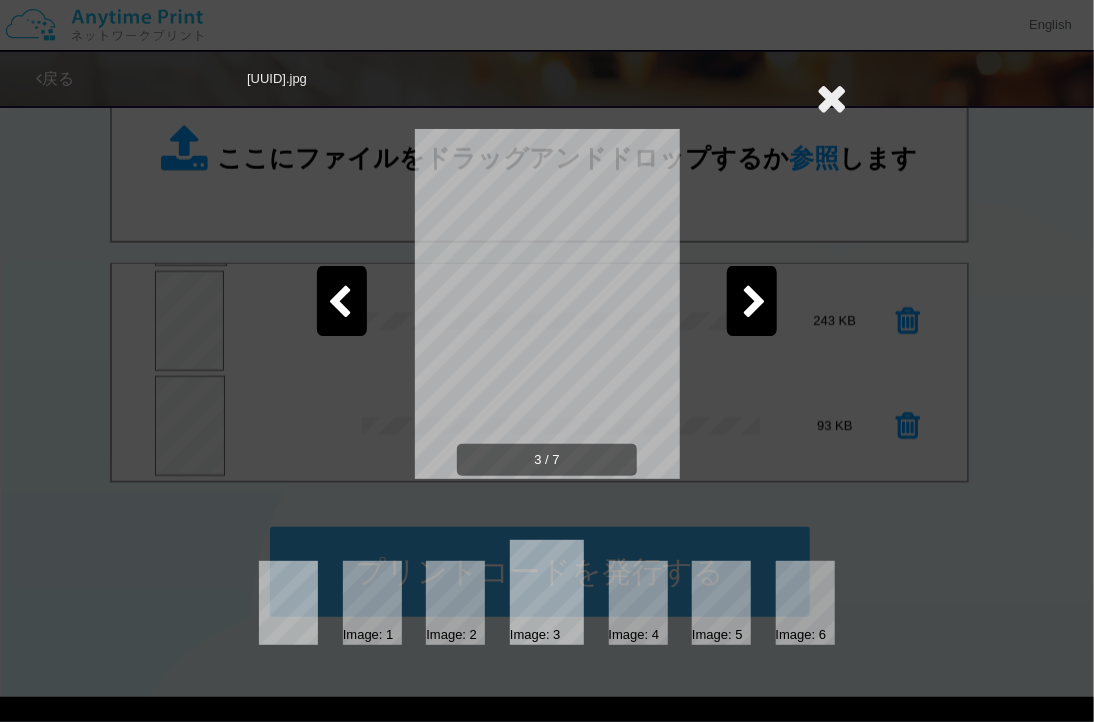 click at bounding box center [339, 303] 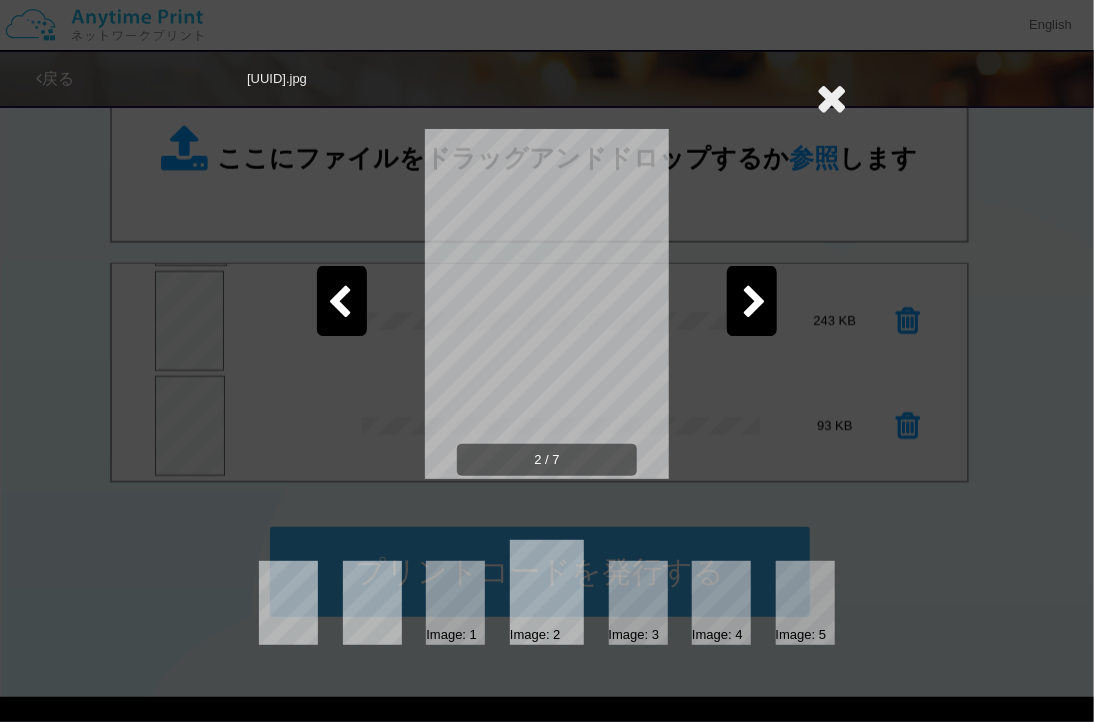 click at bounding box center [339, 303] 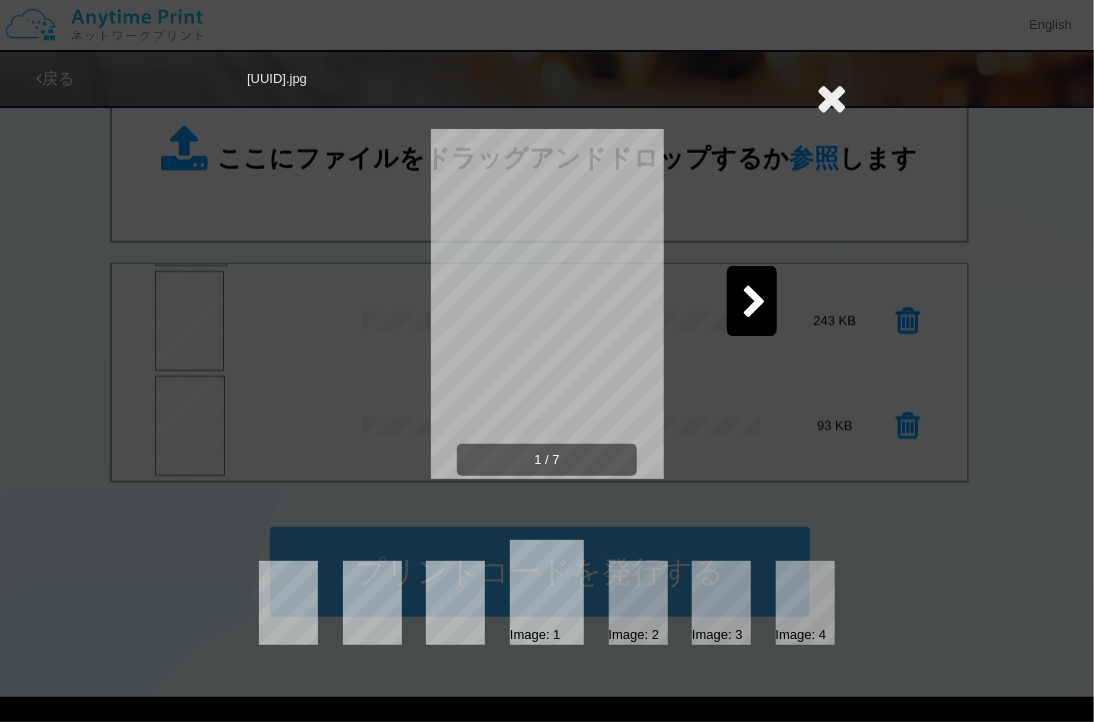 click at bounding box center [831, 98] 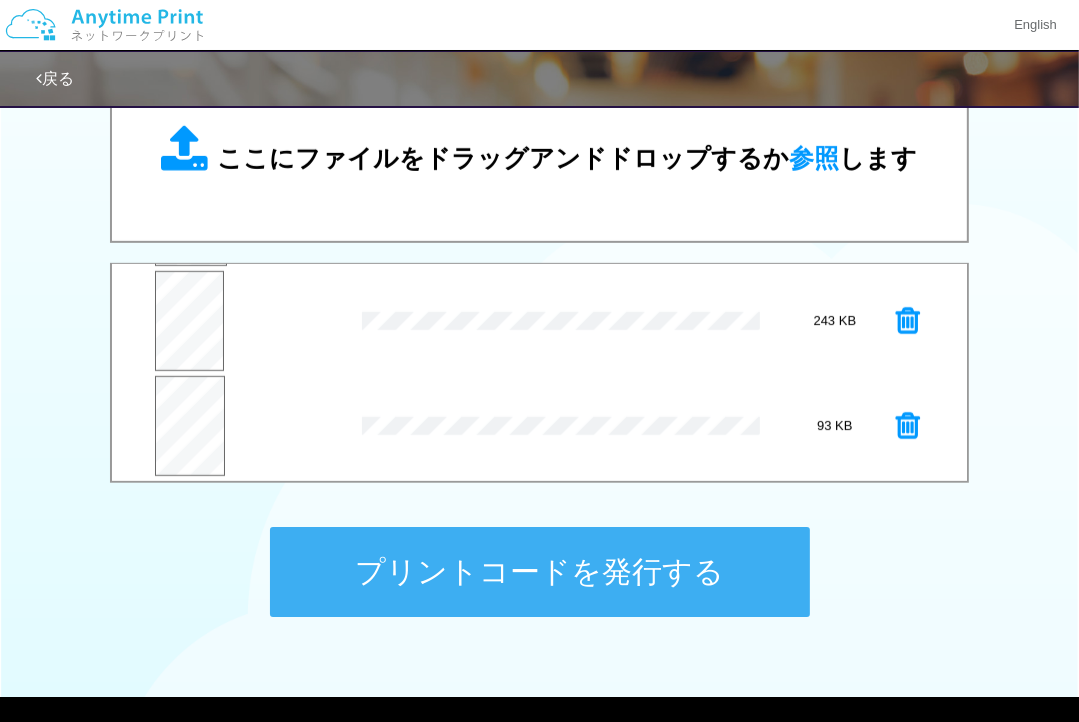 scroll, scrollTop: 799, scrollLeft: 0, axis: vertical 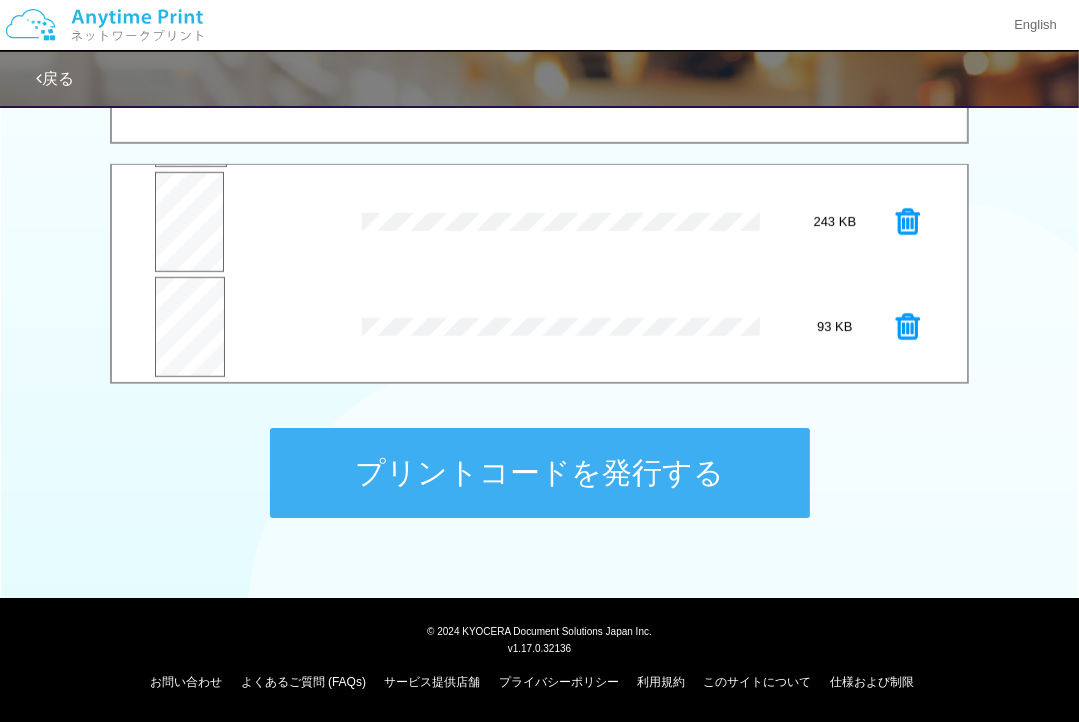 click at bounding box center [908, 222] 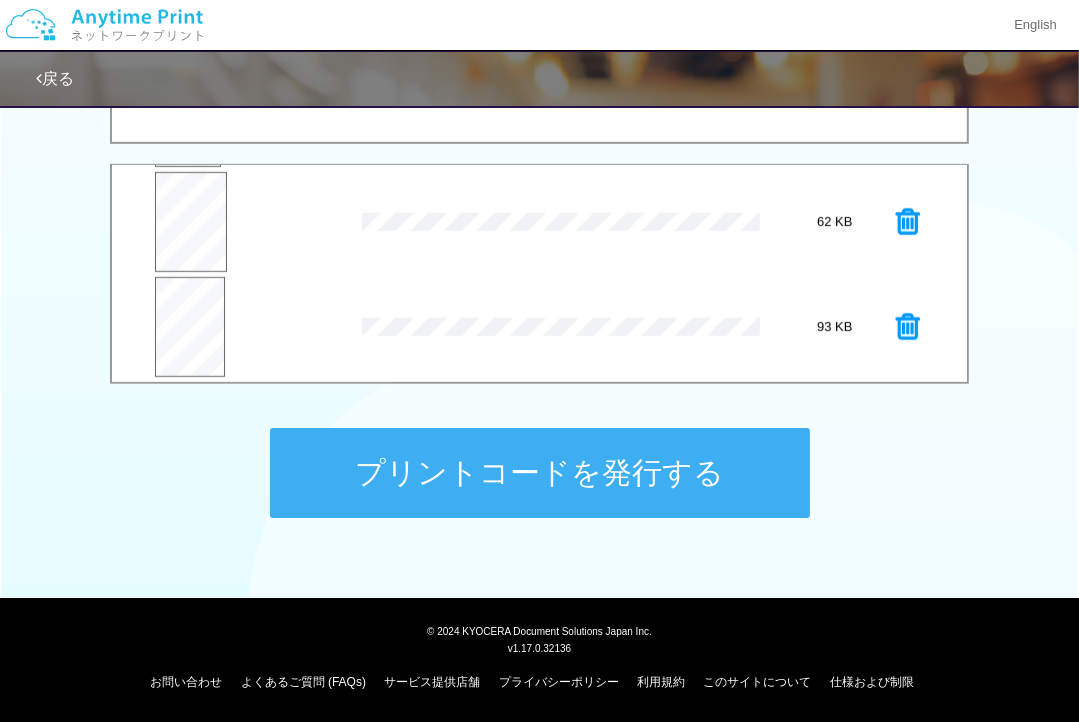 click at bounding box center (908, 327) 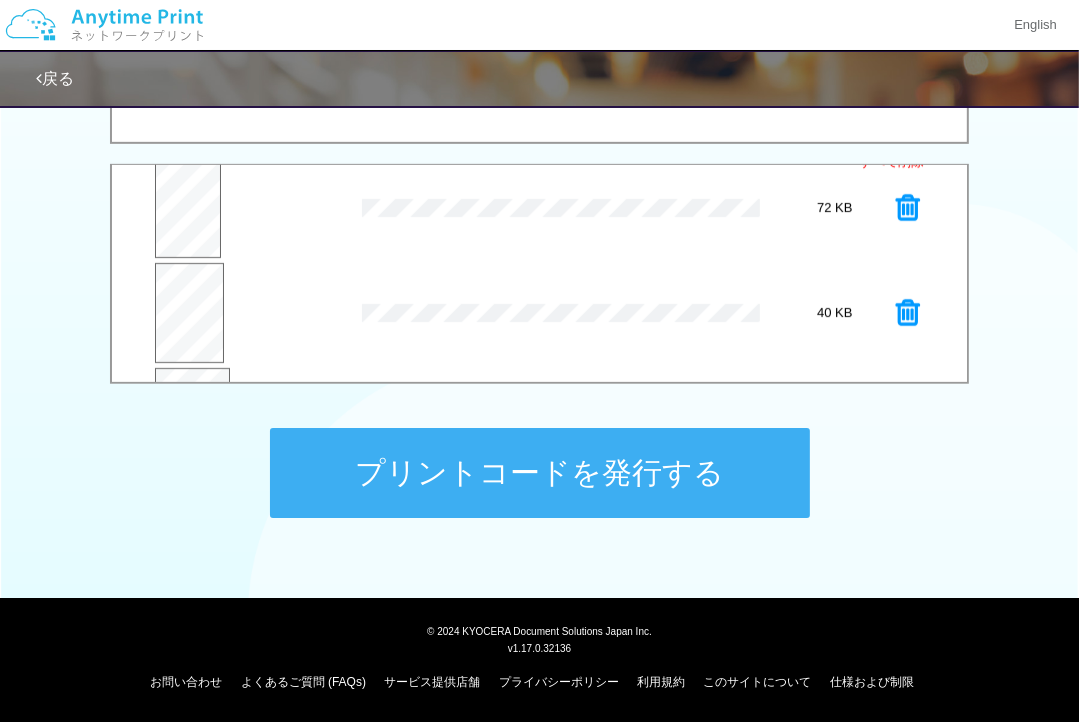 scroll, scrollTop: 0, scrollLeft: 0, axis: both 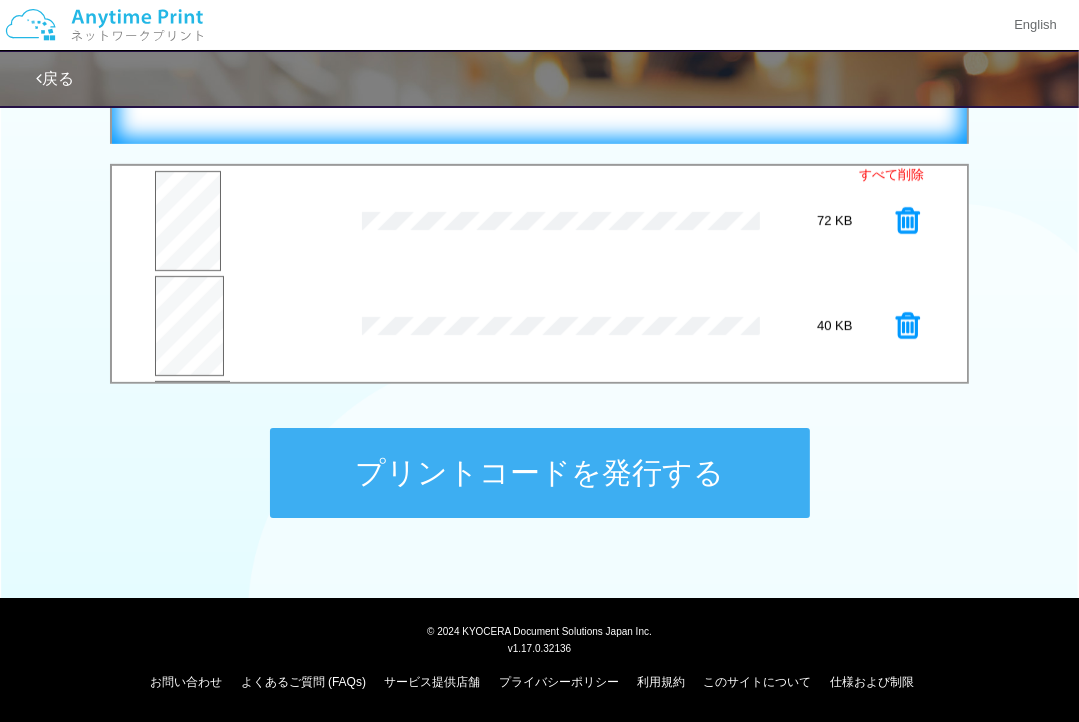 click on "ここにファイルをドラッグアンドドロップするか 参照 します" at bounding box center [539, 53] 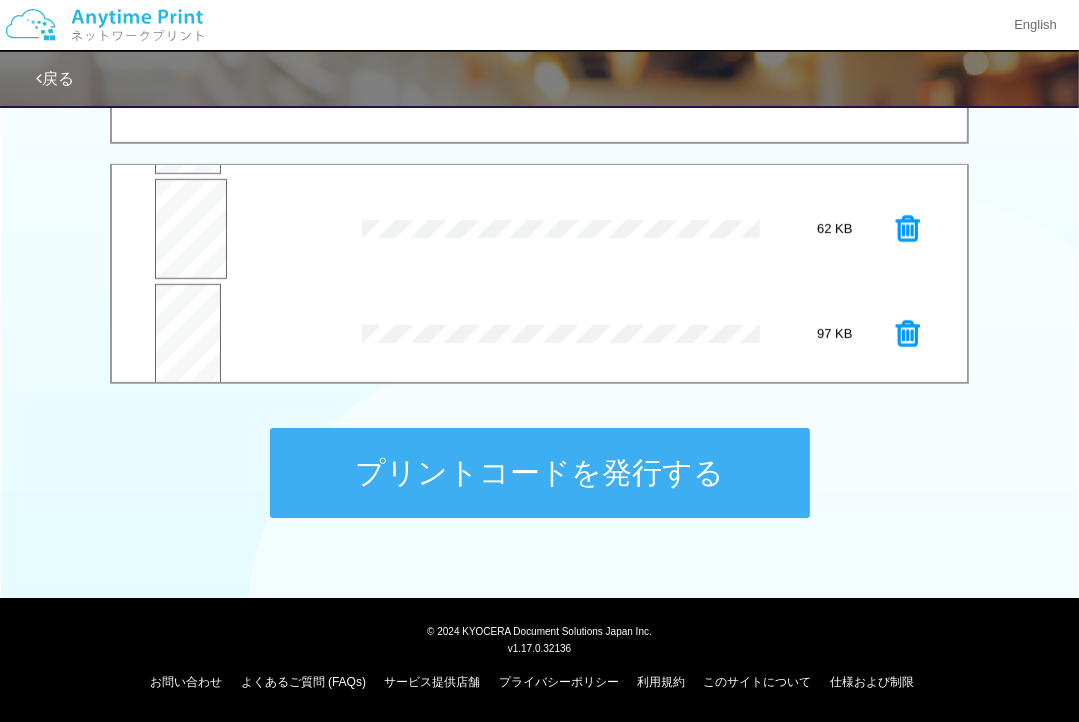 scroll, scrollTop: 418, scrollLeft: 0, axis: vertical 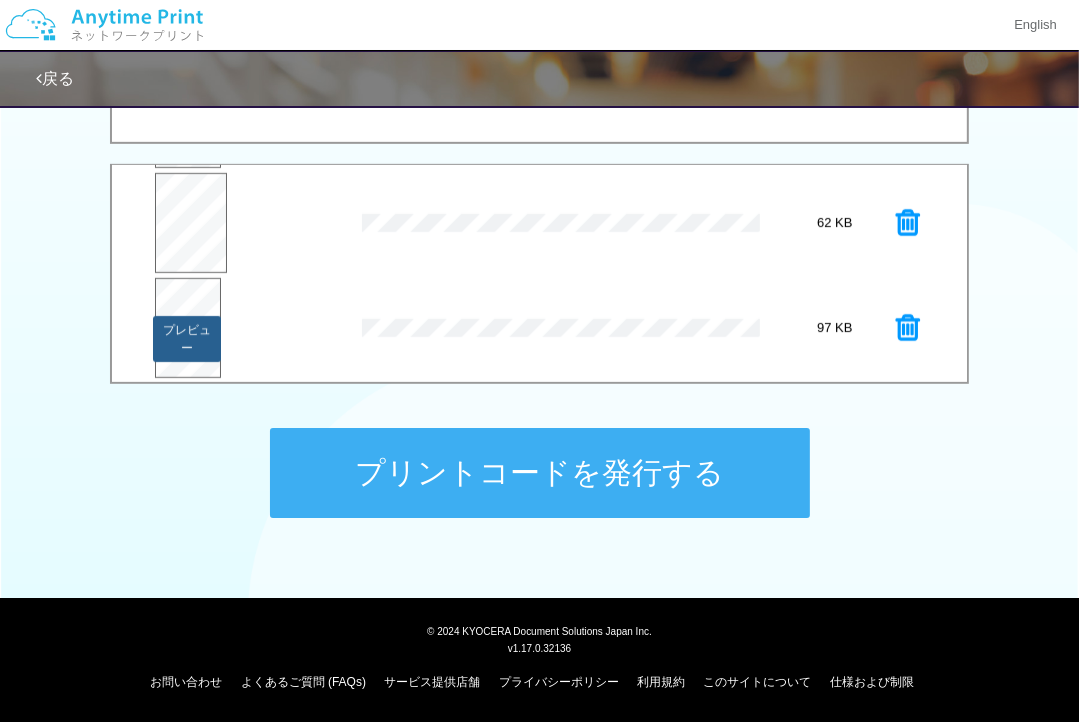 click on "プレビュー" at bounding box center [187, 339] 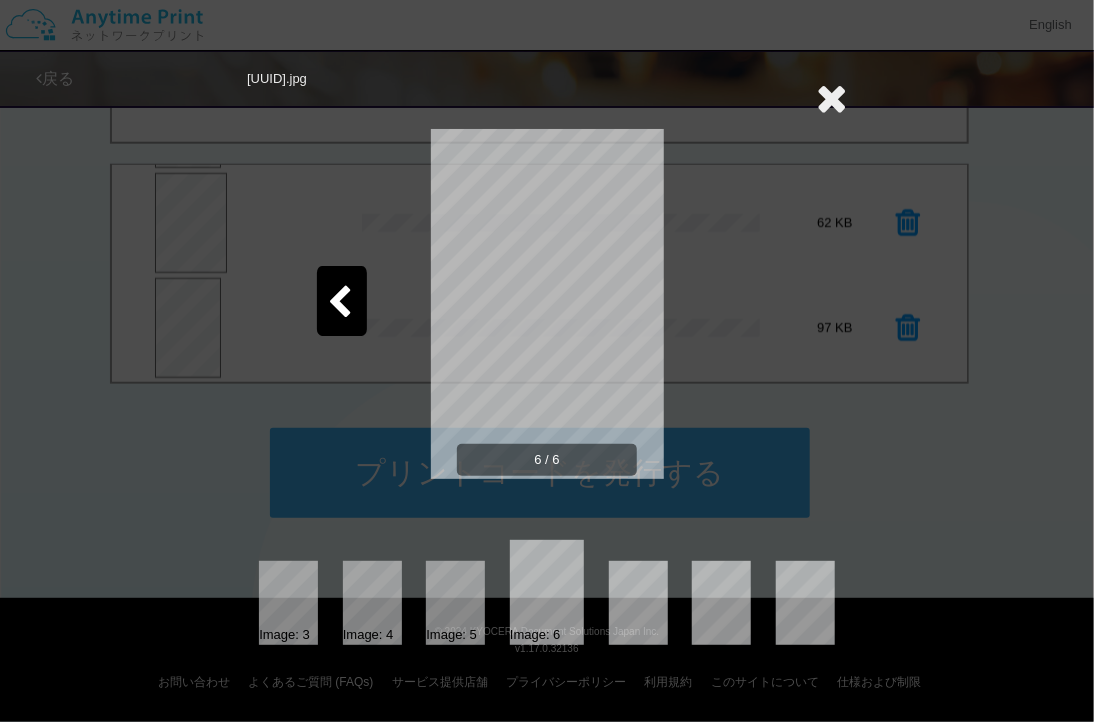 click at bounding box center [831, 98] 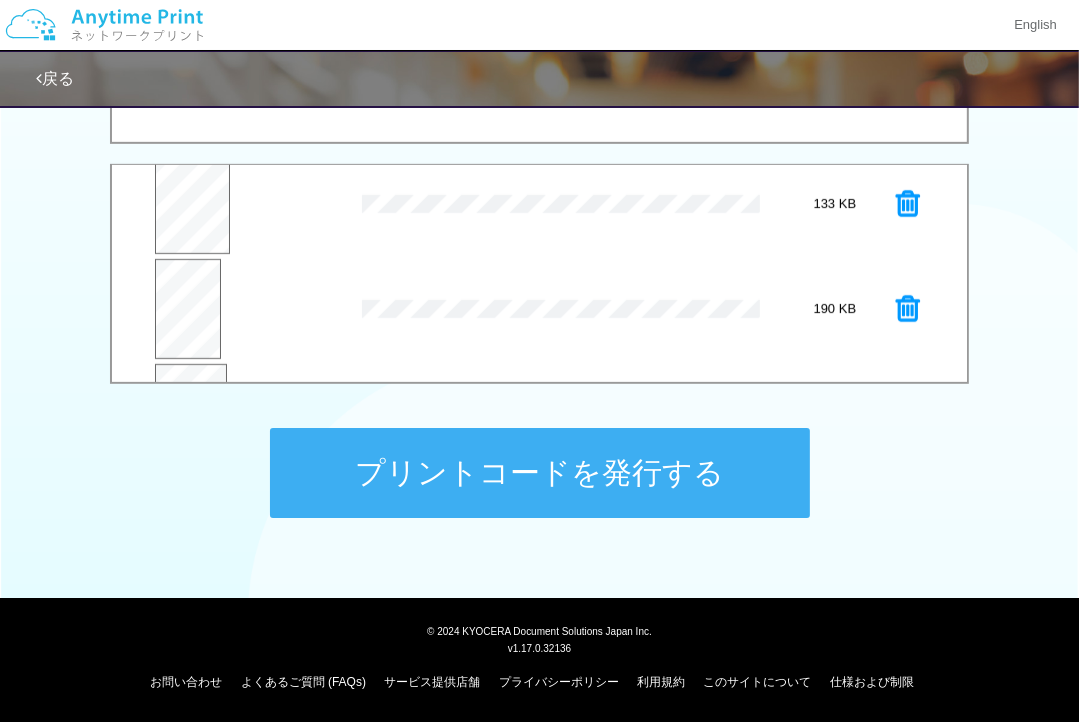 scroll, scrollTop: 218, scrollLeft: 0, axis: vertical 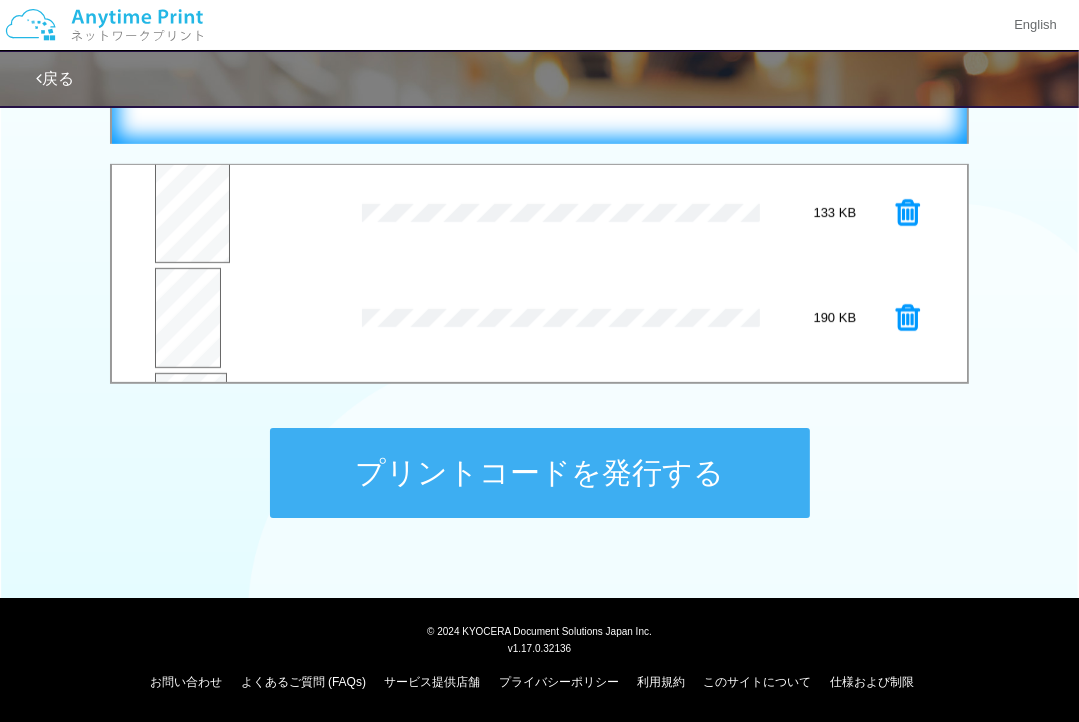 click on "ここにファイルをドラッグアンドドロップするか 参照 します" at bounding box center (539, 52) 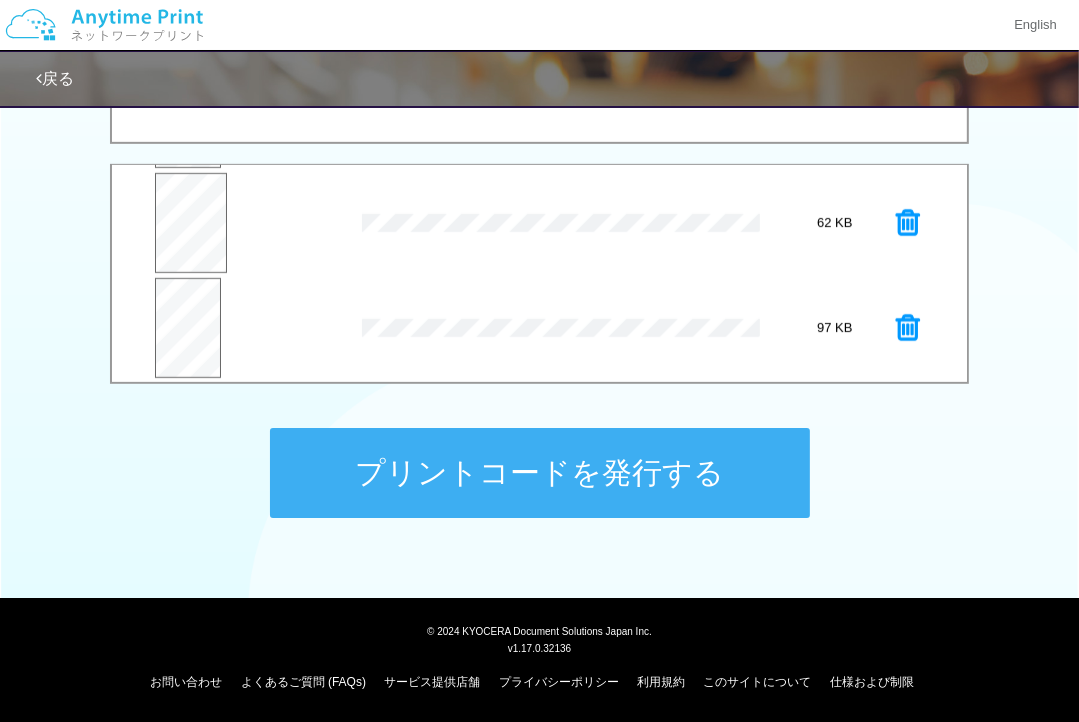 scroll, scrollTop: 524, scrollLeft: 0, axis: vertical 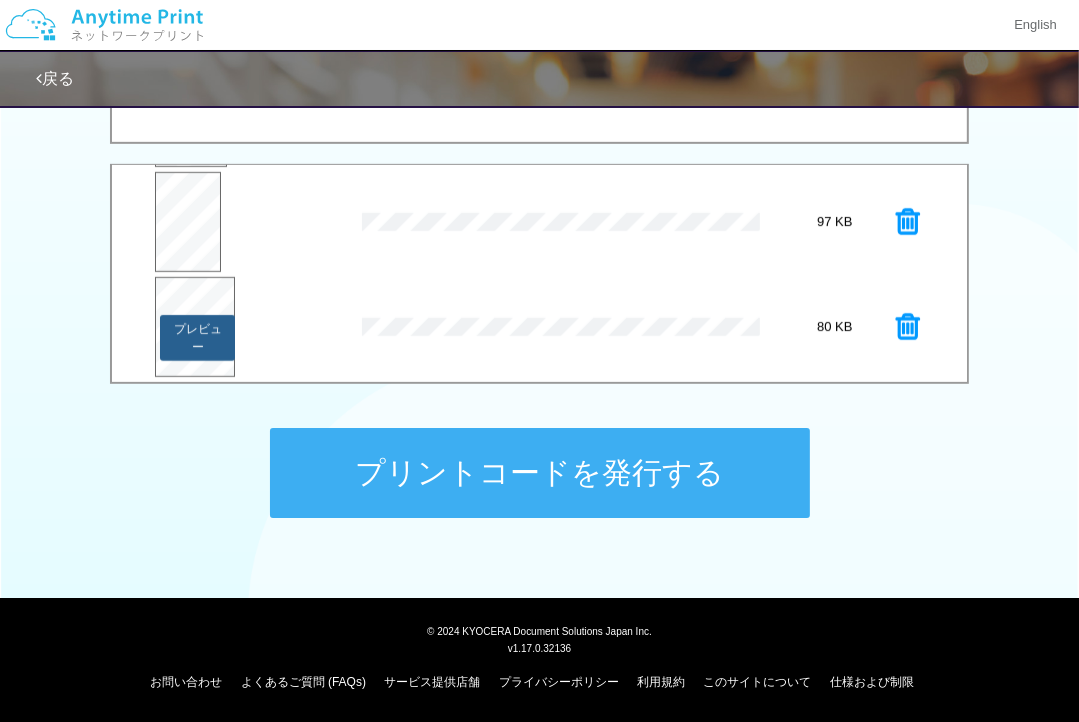 click on "プレビュー" at bounding box center (197, 338) 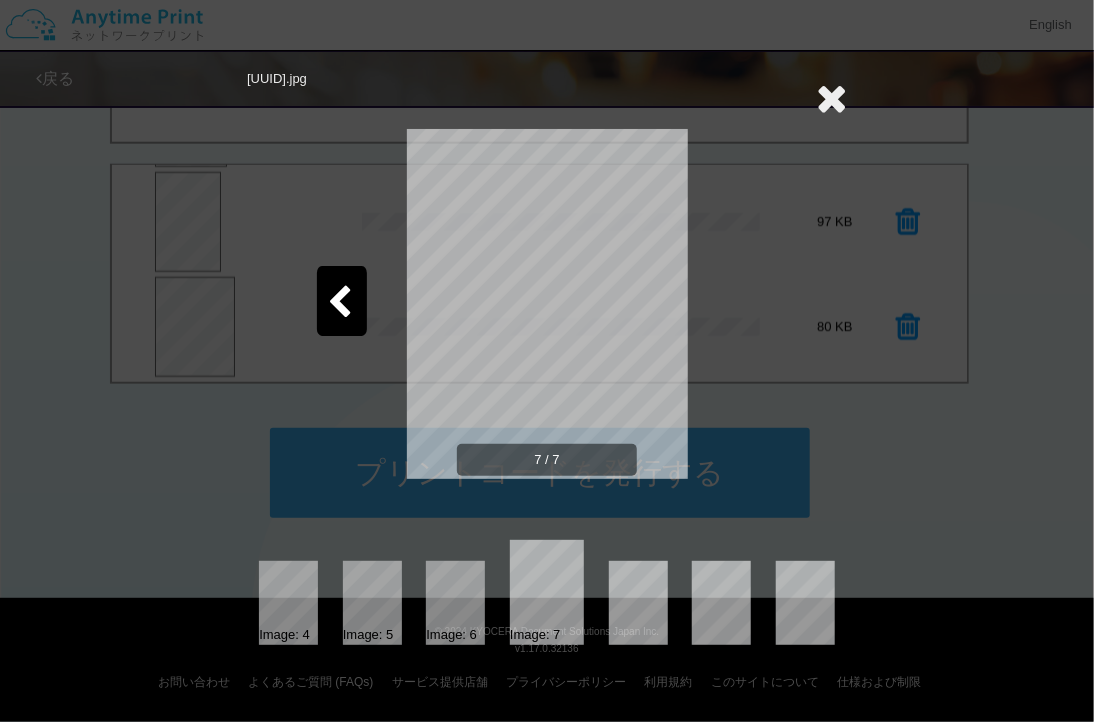 click at bounding box center (342, 301) 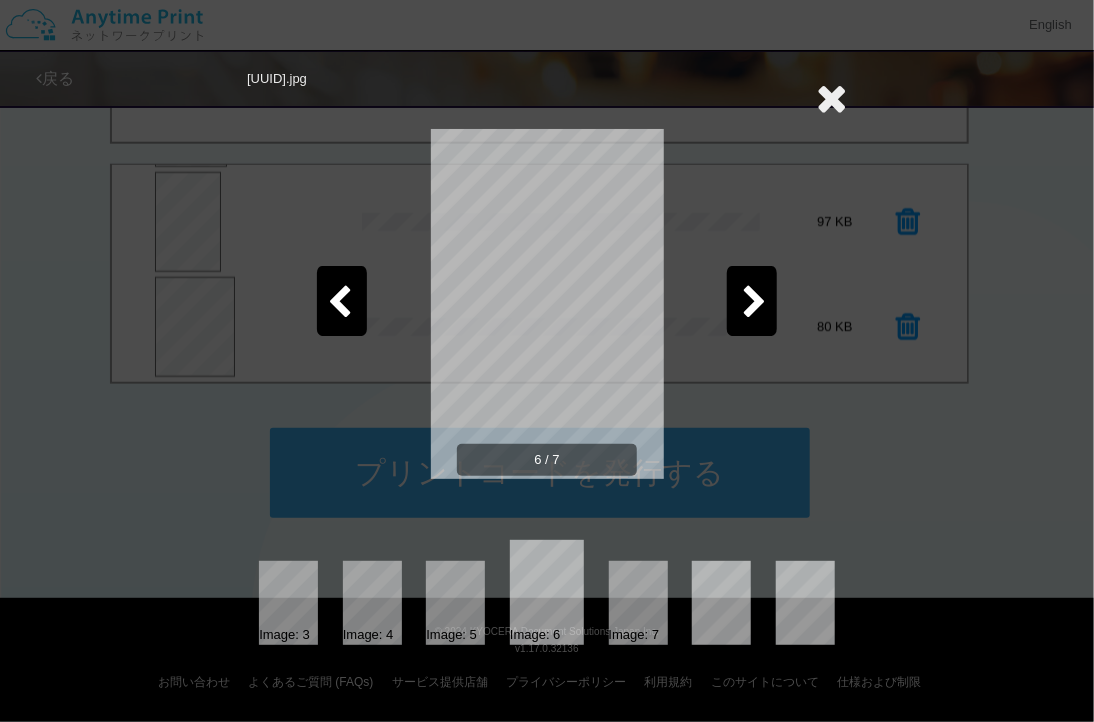 click at bounding box center [831, 98] 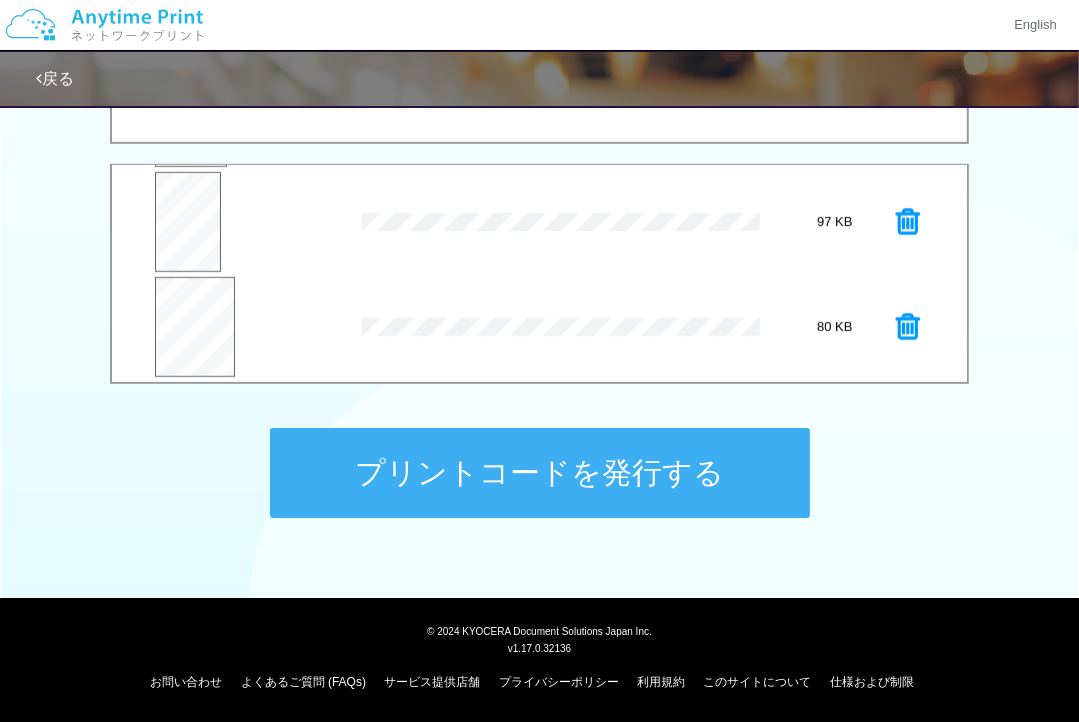 click at bounding box center [908, 327] 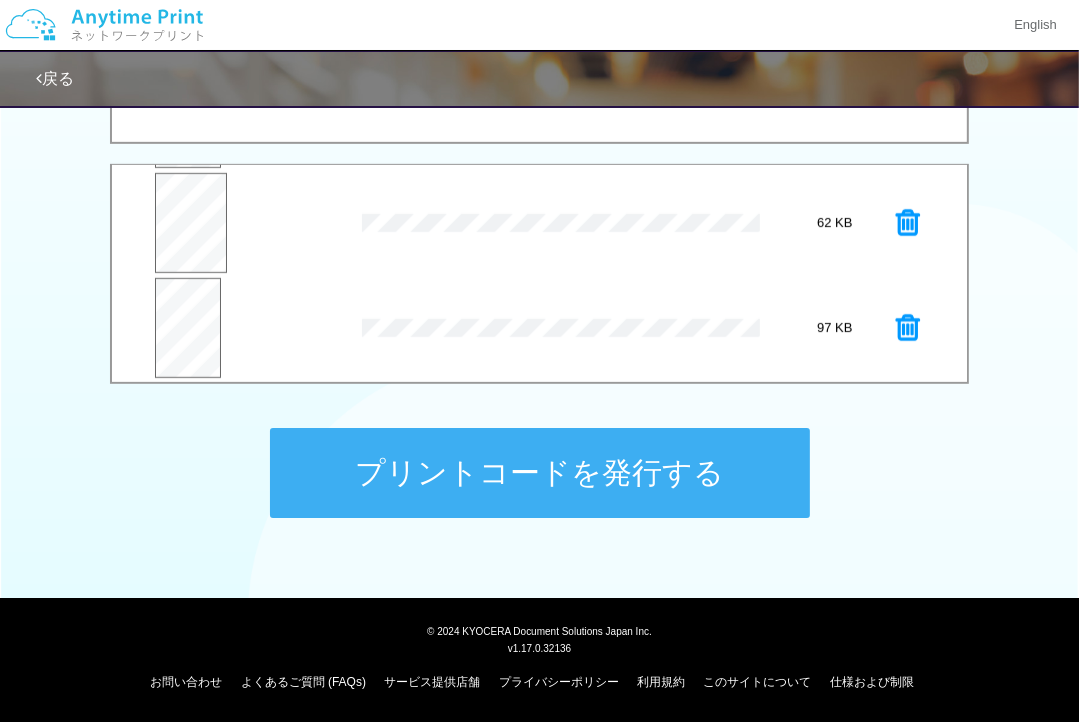 scroll, scrollTop: 218, scrollLeft: 0, axis: vertical 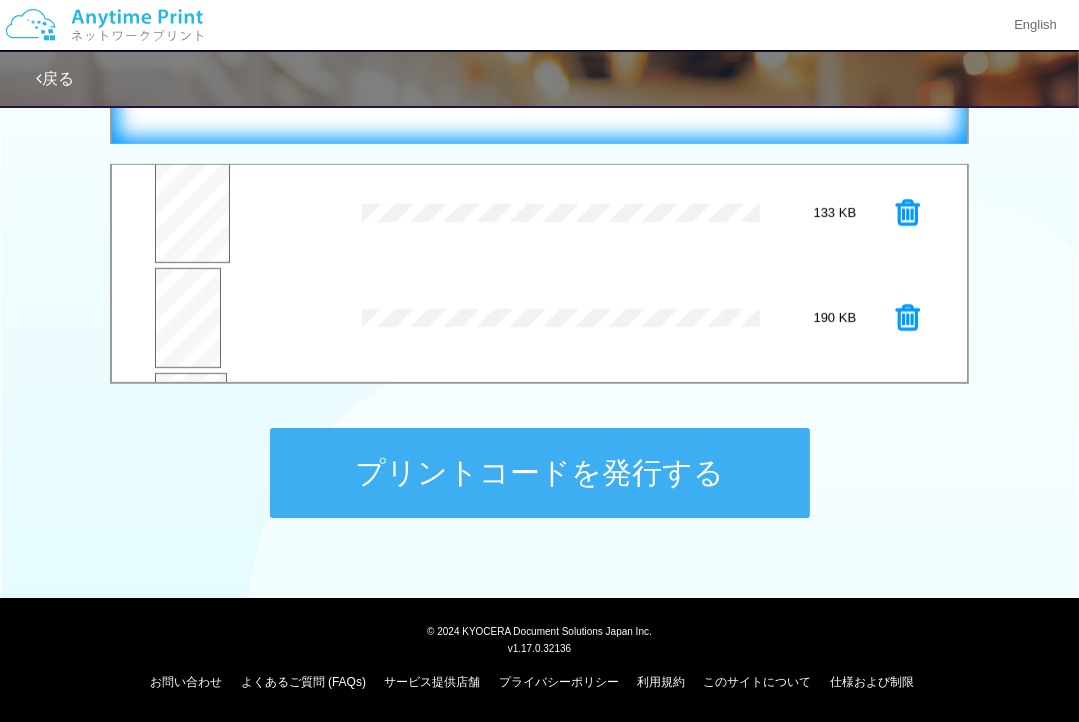 click on "ここにファイルをドラッグアンドドロップするか 参照 します" at bounding box center (539, 52) 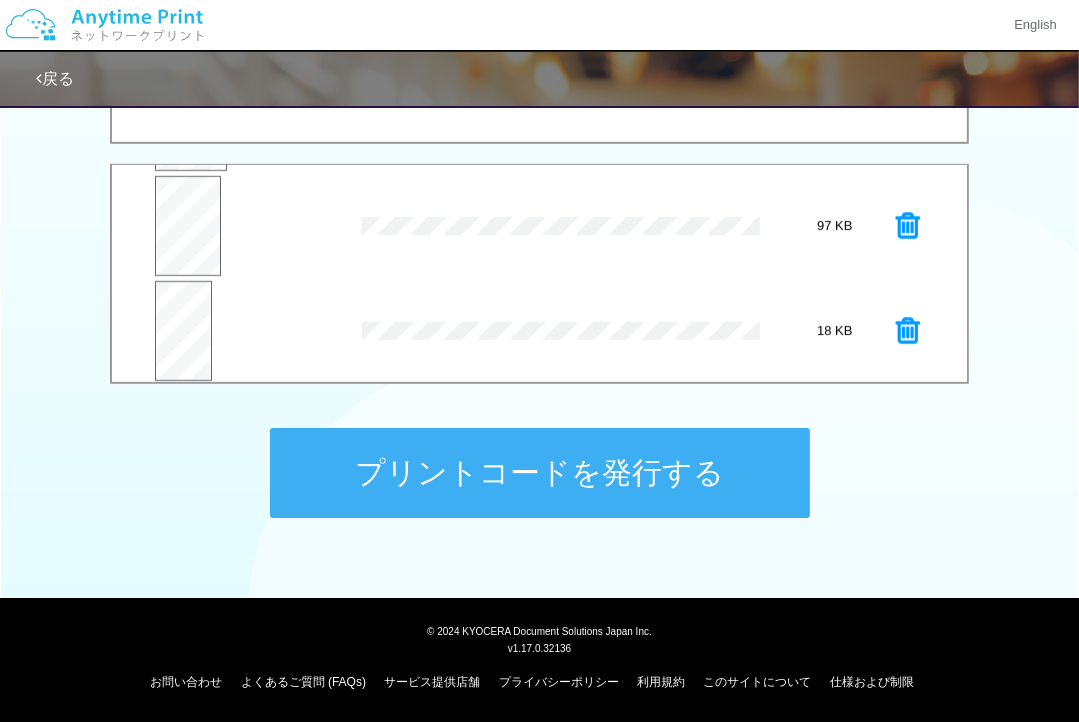 scroll, scrollTop: 524, scrollLeft: 0, axis: vertical 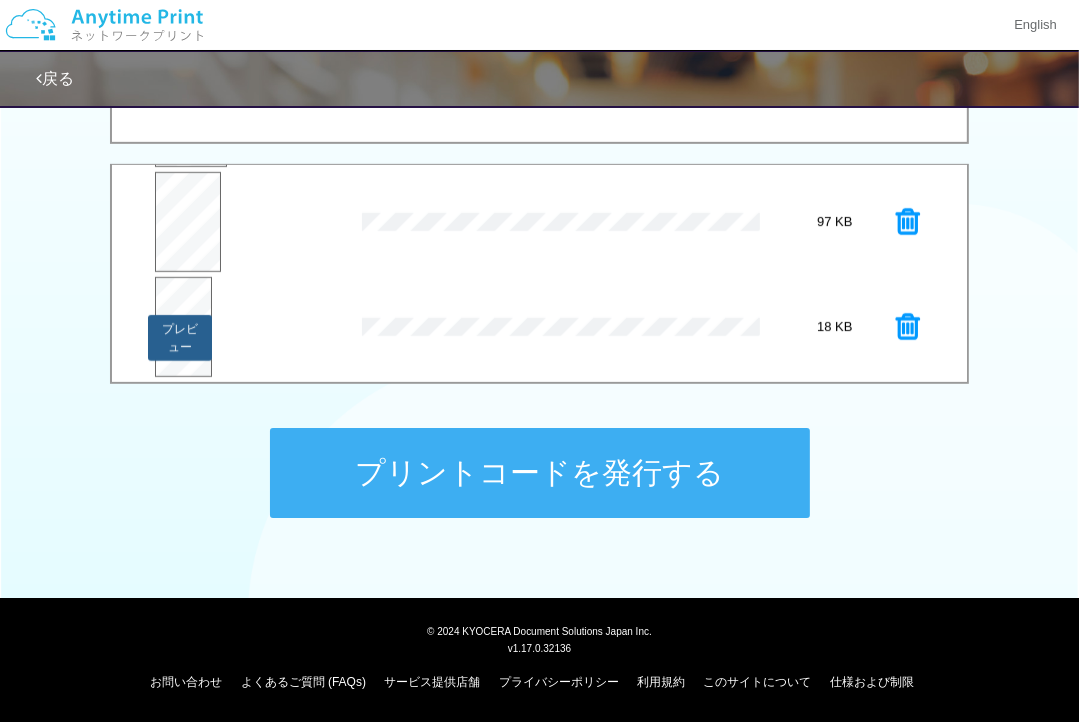 click on "プレビュー" at bounding box center (179, 338) 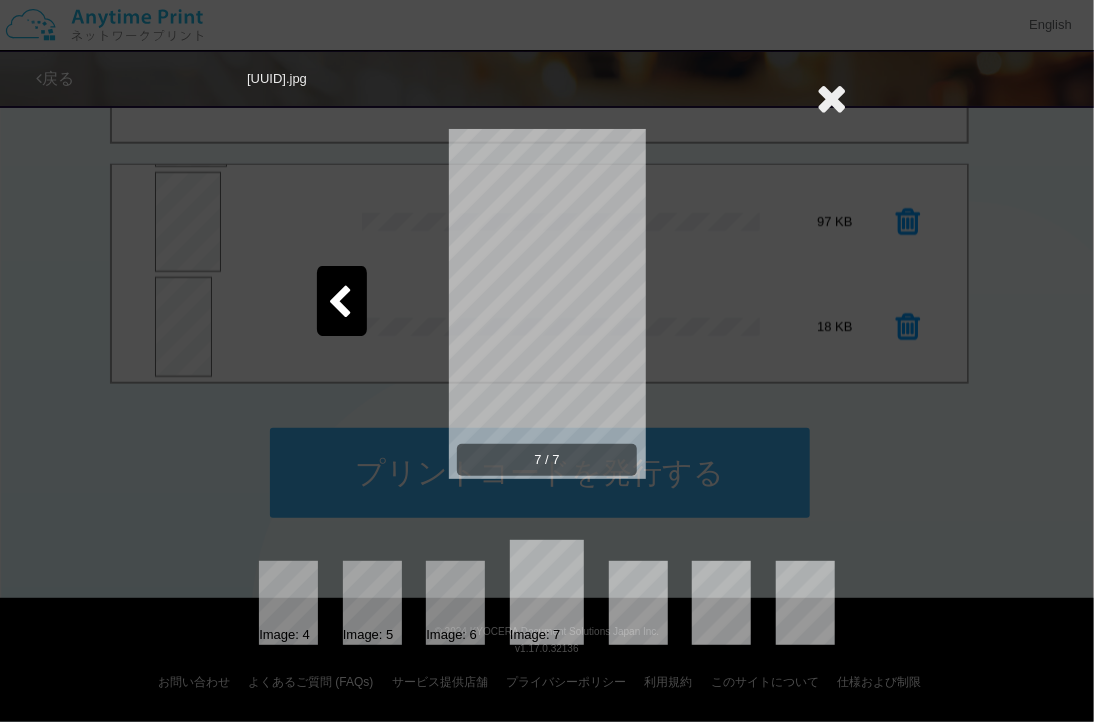 click at bounding box center (339, 303) 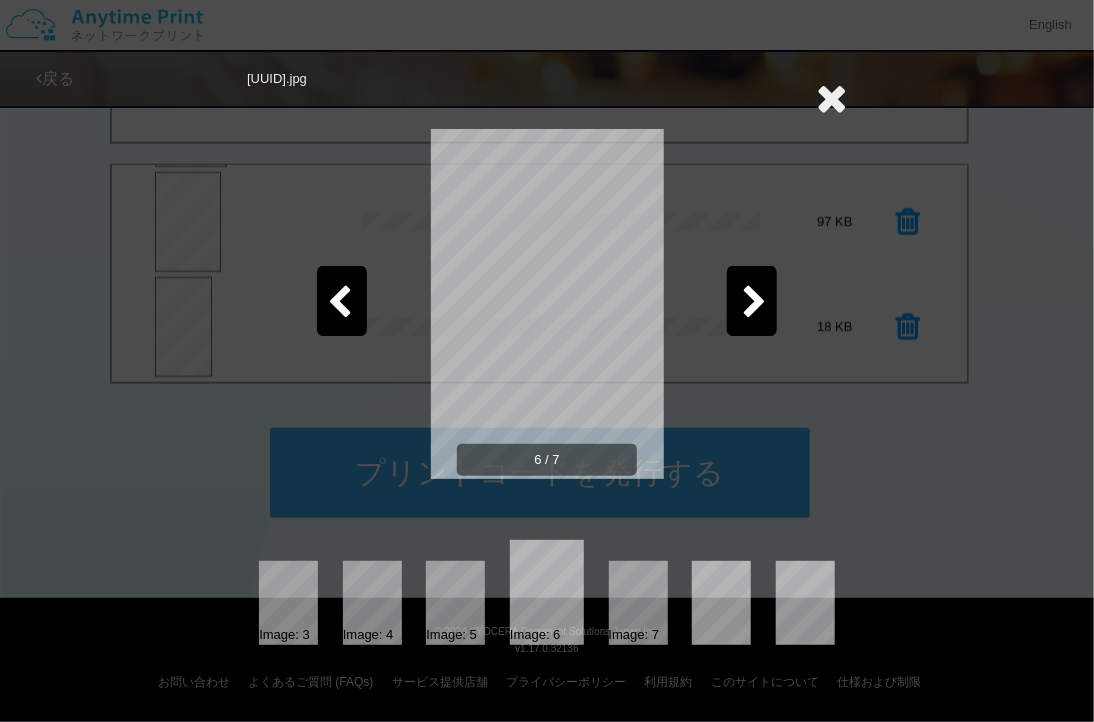 click at bounding box center [754, 303] 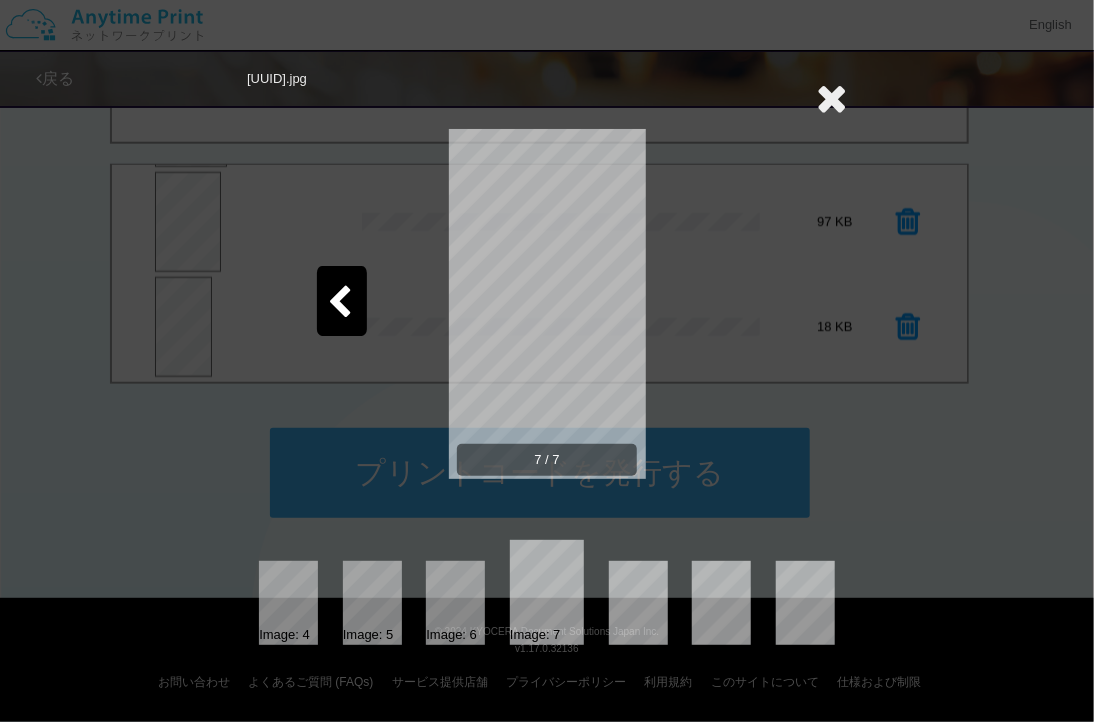 click at bounding box center (831, 98) 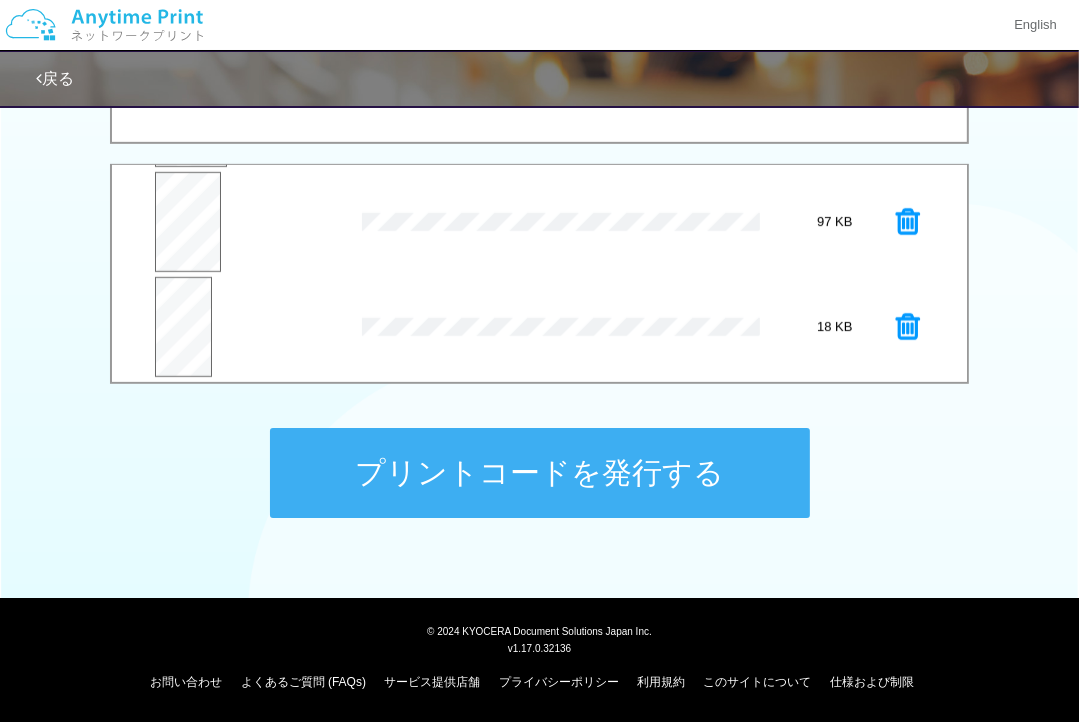 click at bounding box center (908, 222) 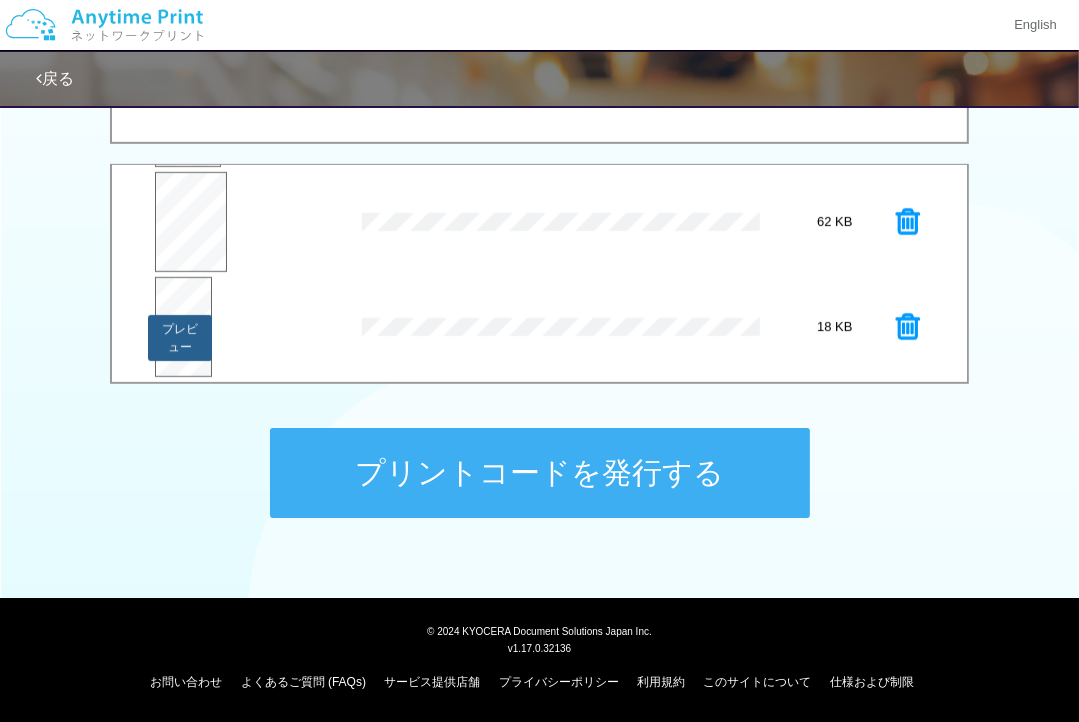 click on "プレビュー" at bounding box center (179, 338) 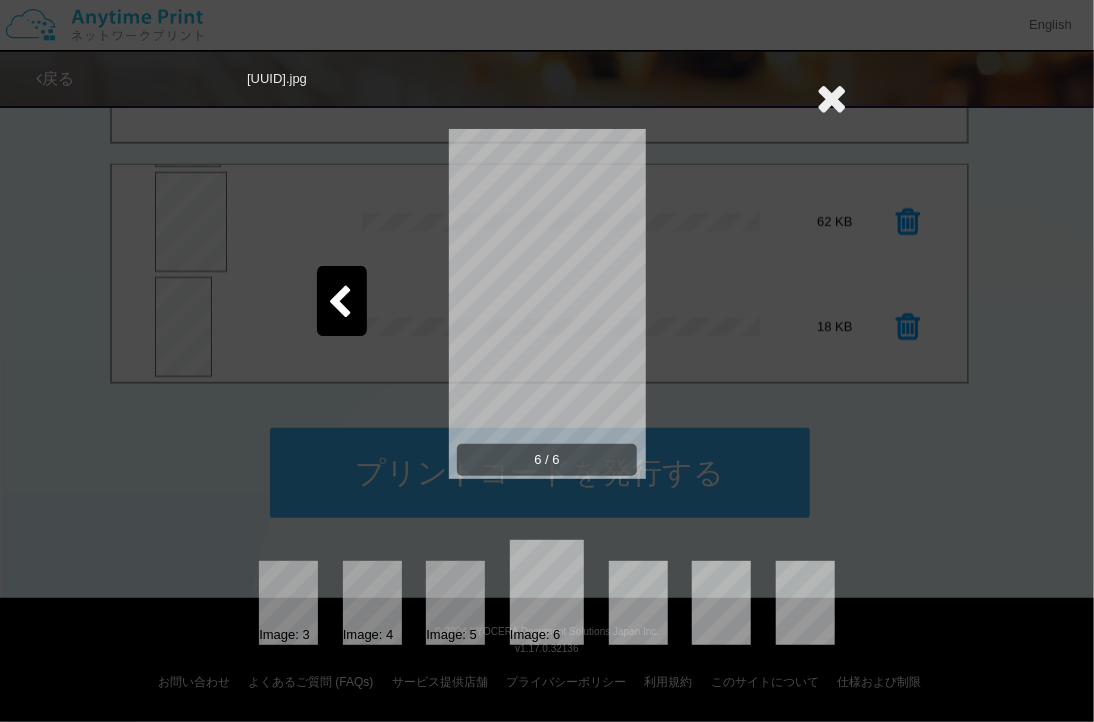 click at bounding box center [831, 98] 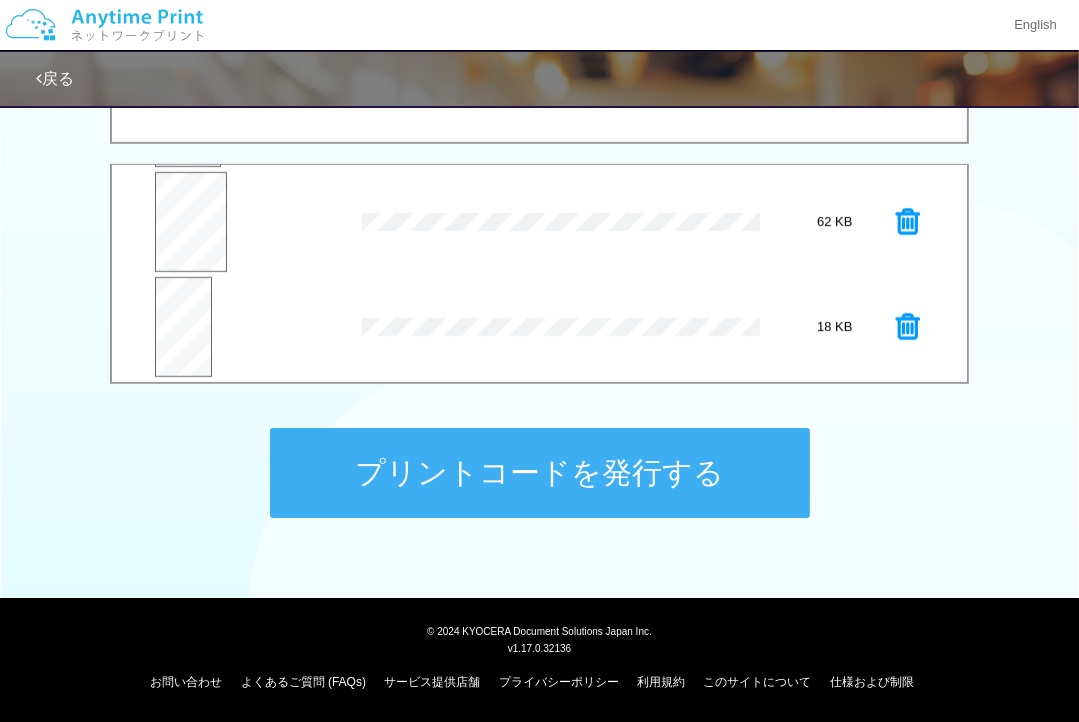 click at bounding box center [908, 327] 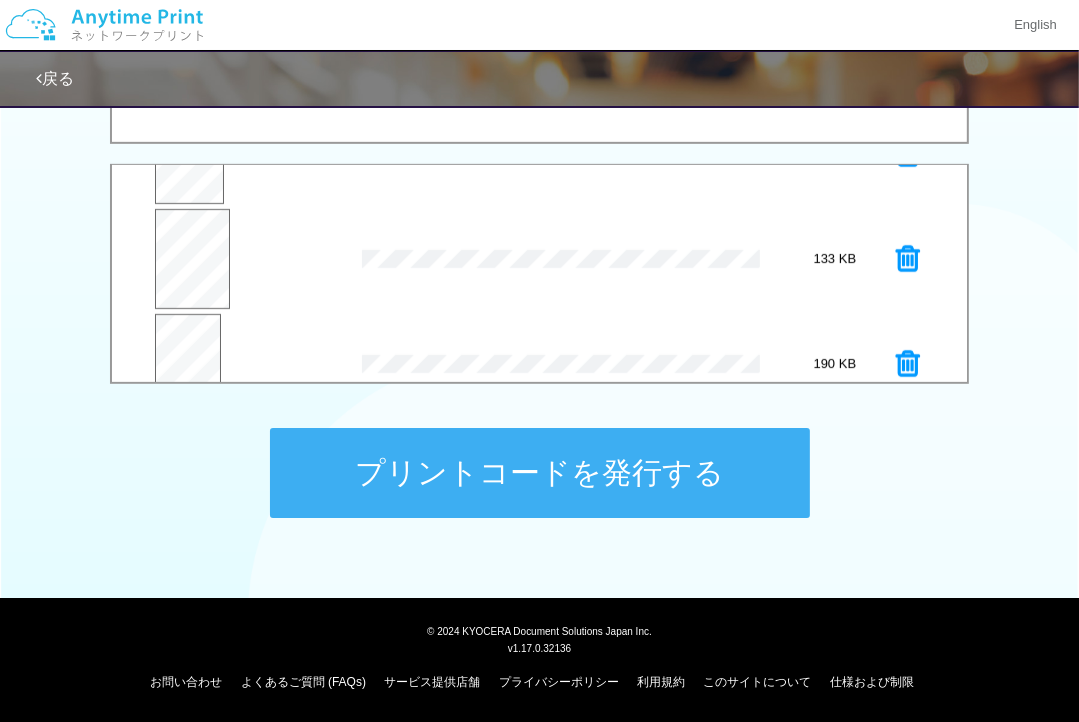 scroll, scrollTop: 0, scrollLeft: 0, axis: both 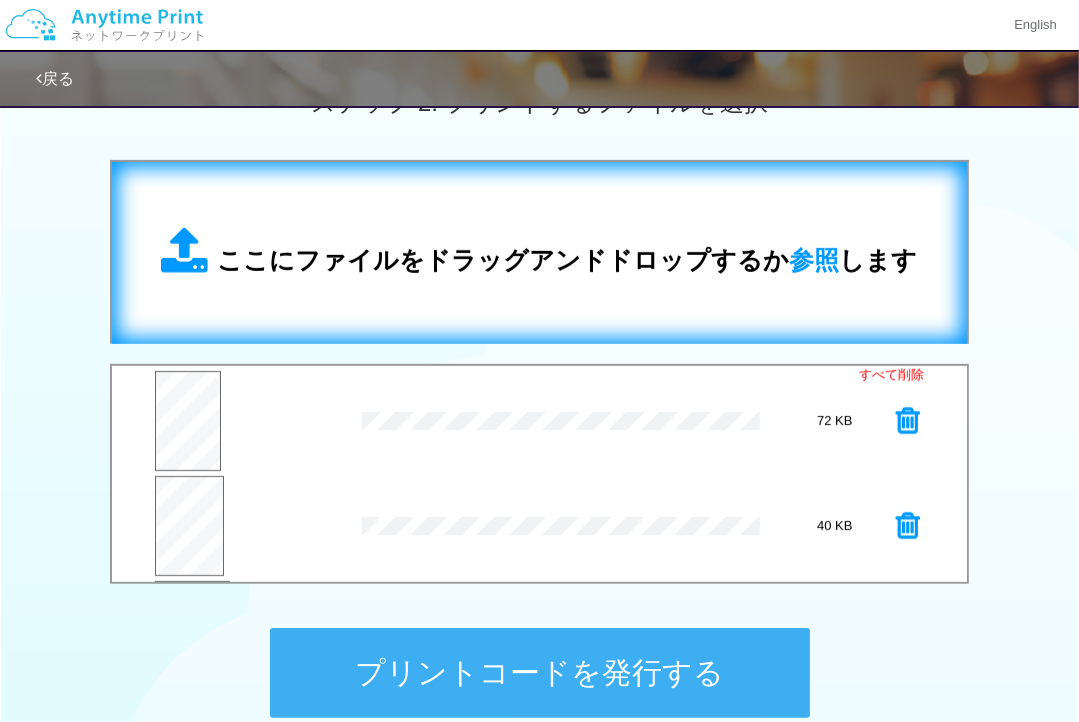 click on "ここにファイルをドラッグアンドドロップするか 参照 します" at bounding box center (539, 253) 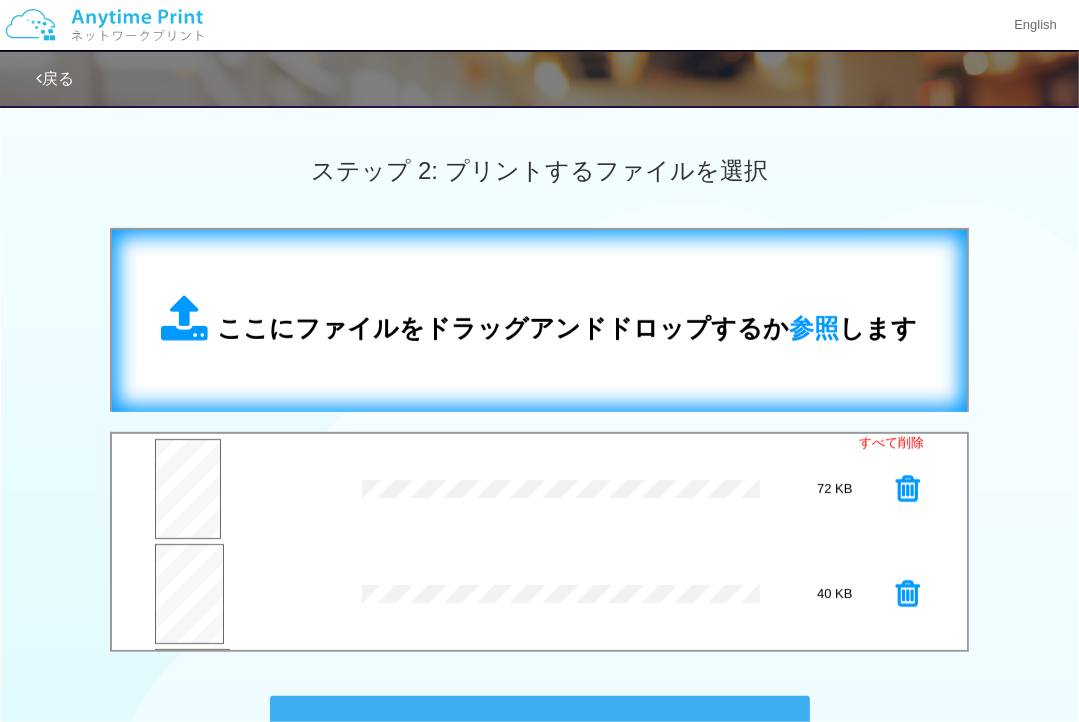 scroll, scrollTop: 499, scrollLeft: 0, axis: vertical 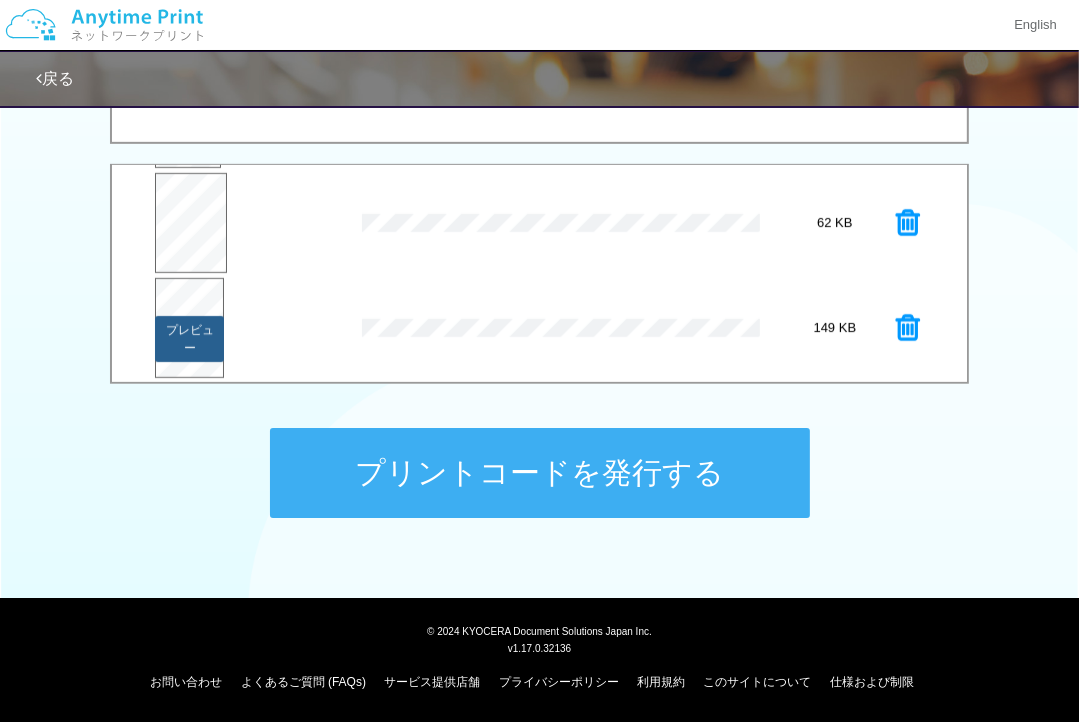 click on "プレビュー" at bounding box center (190, 339) 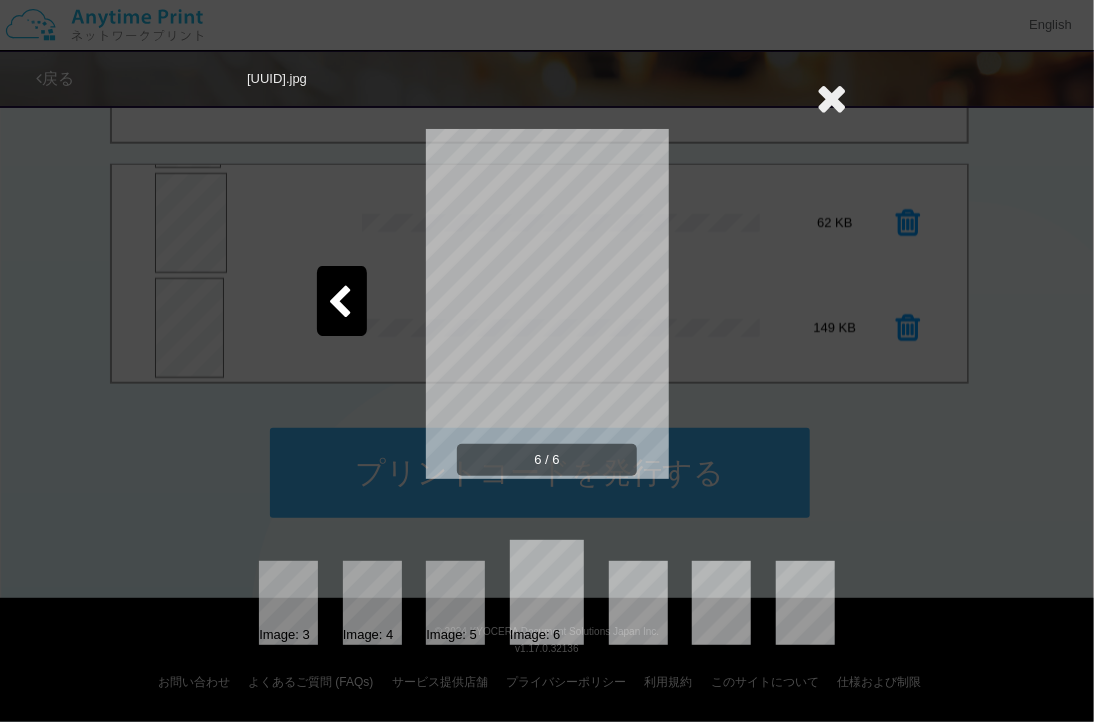click at bounding box center (831, 98) 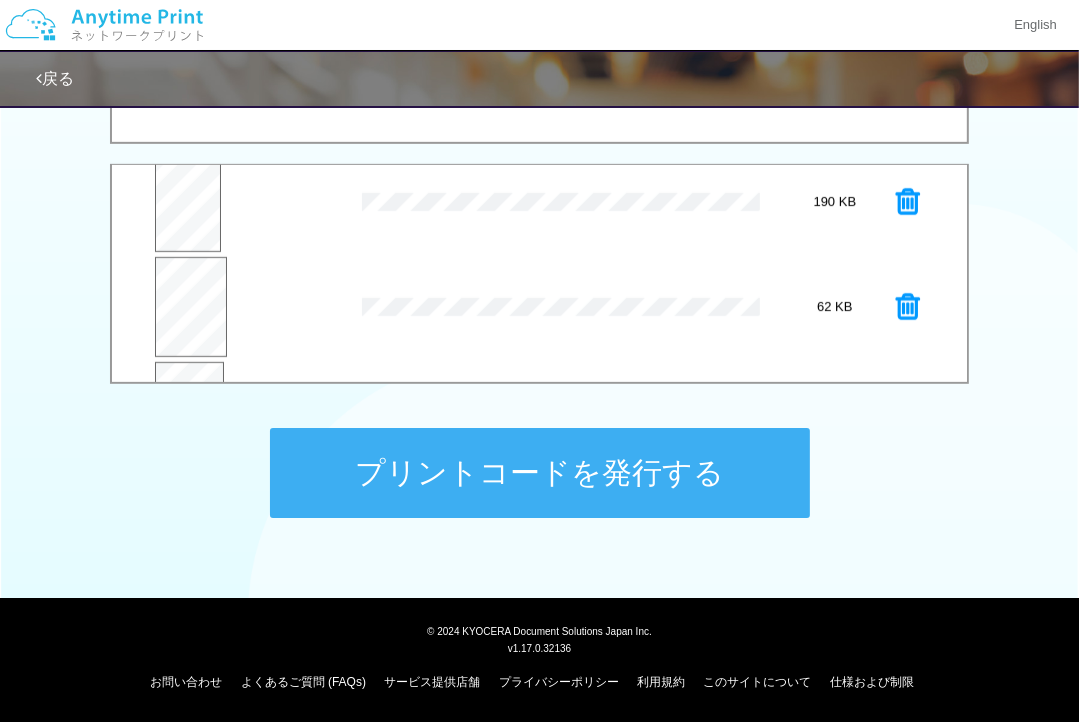 scroll, scrollTop: 218, scrollLeft: 0, axis: vertical 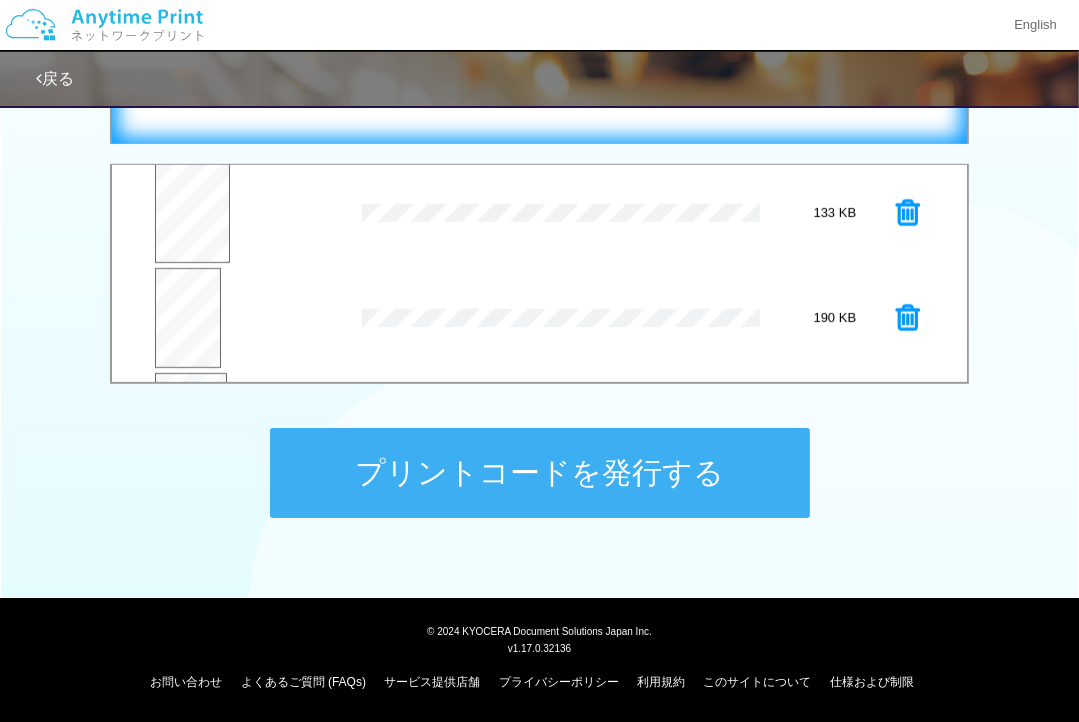 click on "ここにファイルをドラッグアンドドロップするか 参照 します" at bounding box center [539, 52] 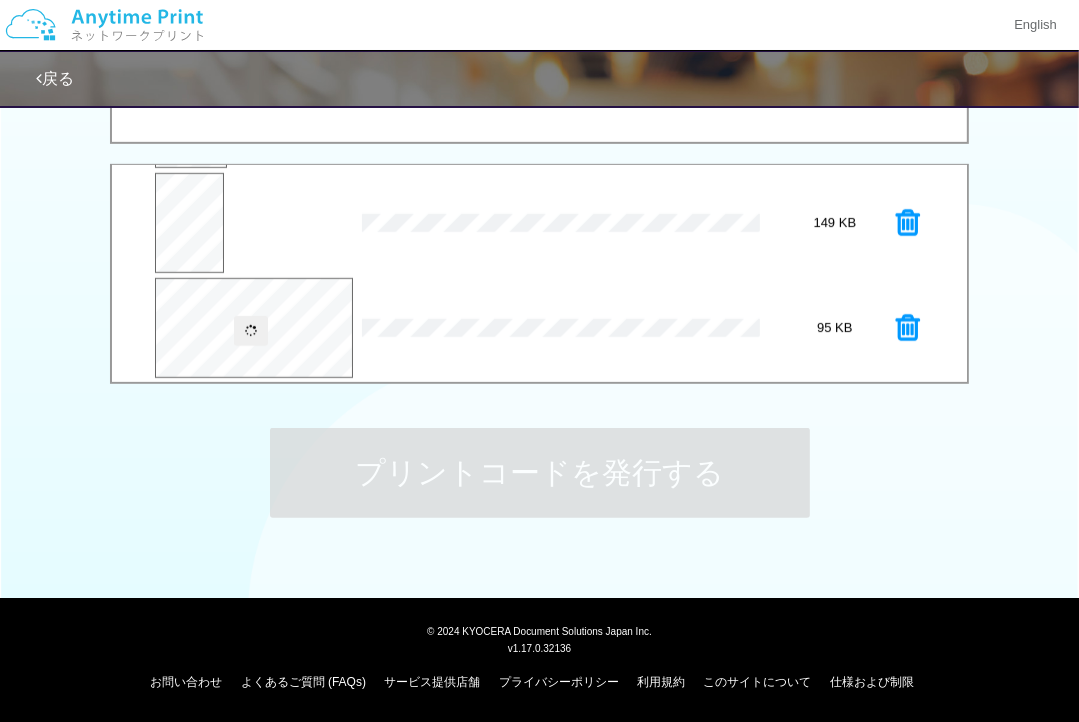 scroll, scrollTop: 524, scrollLeft: 0, axis: vertical 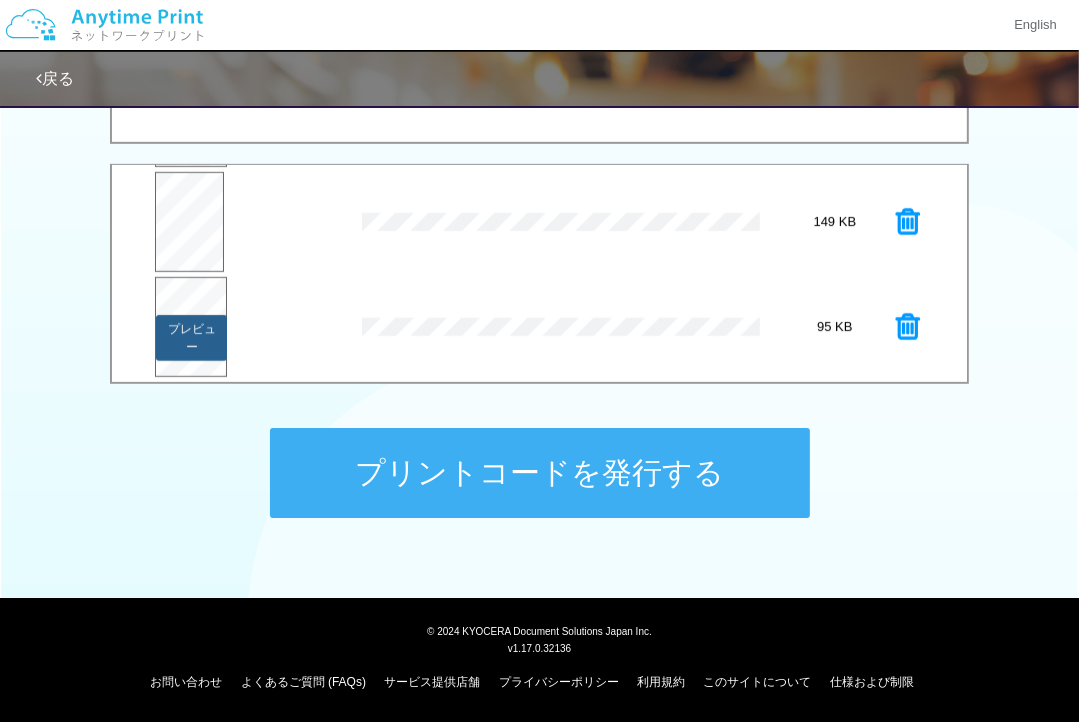 click on "プレビュー" at bounding box center [191, 338] 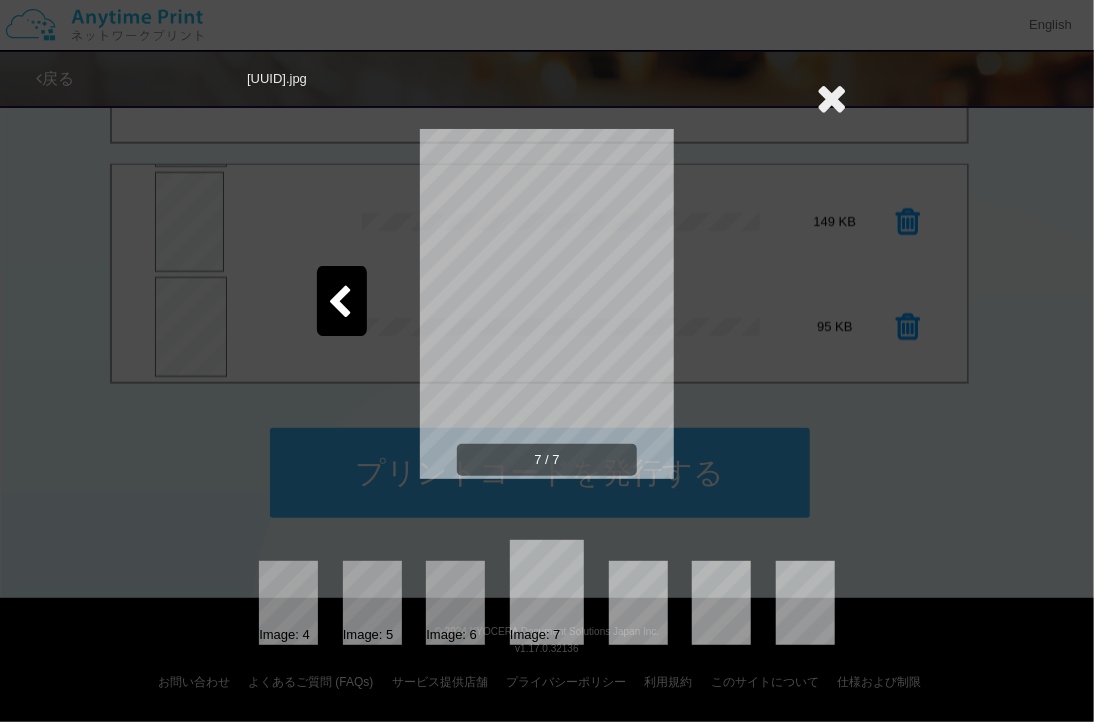click at bounding box center [339, 303] 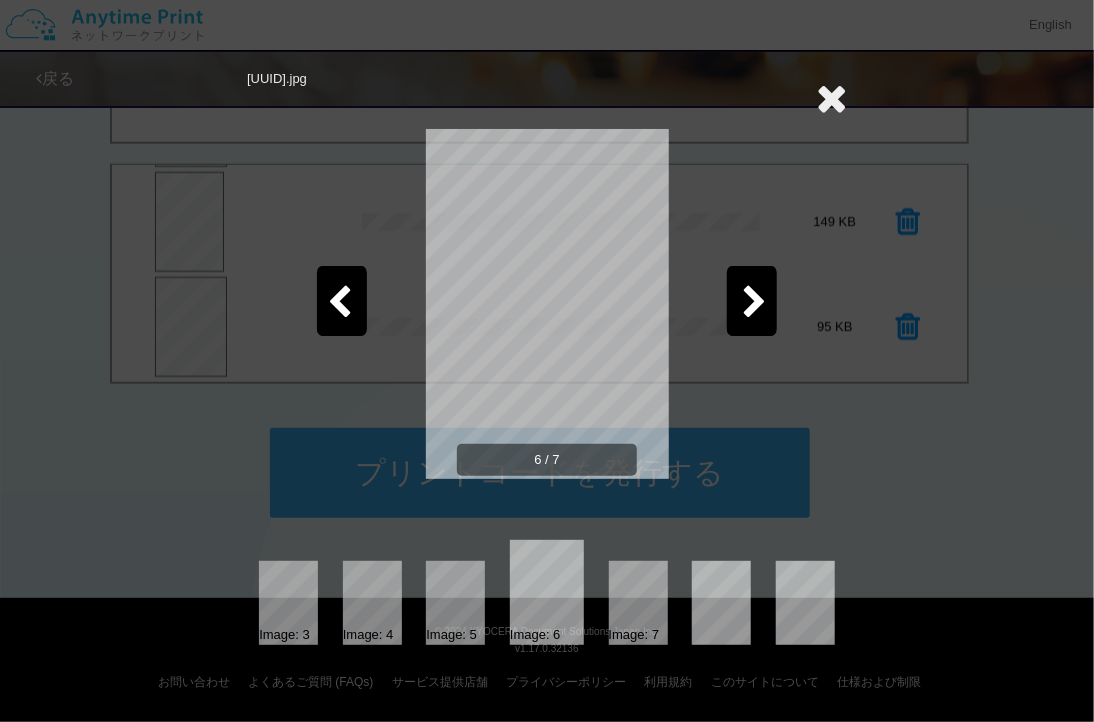 click at bounding box center (754, 303) 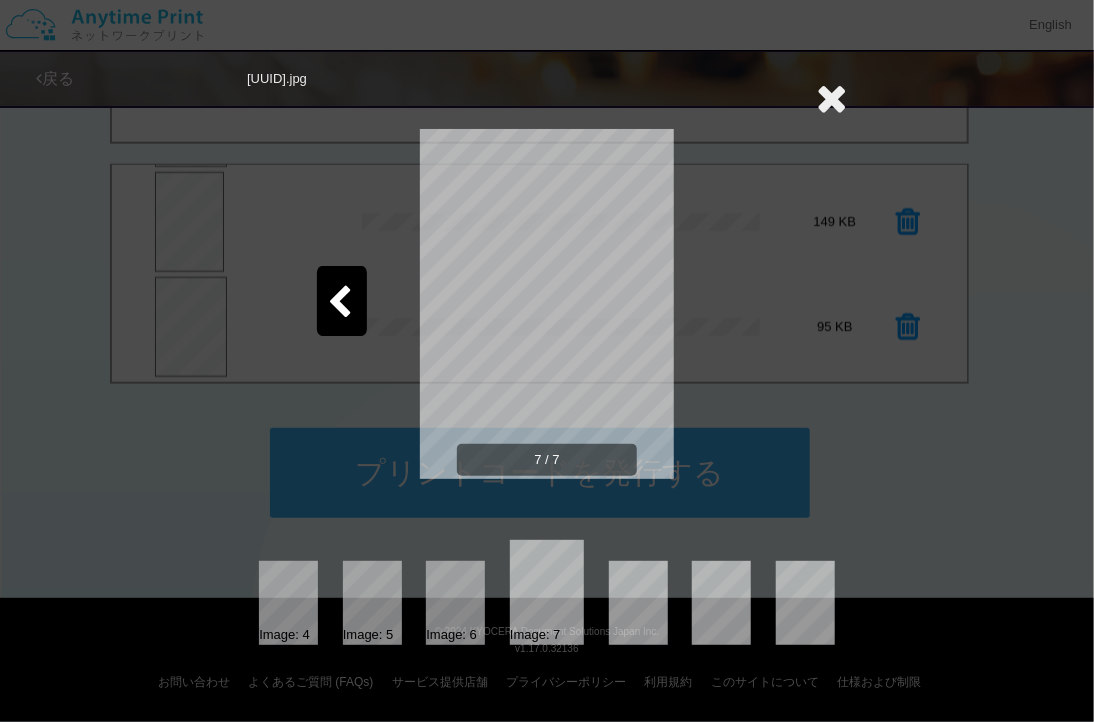 click at bounding box center (831, 98) 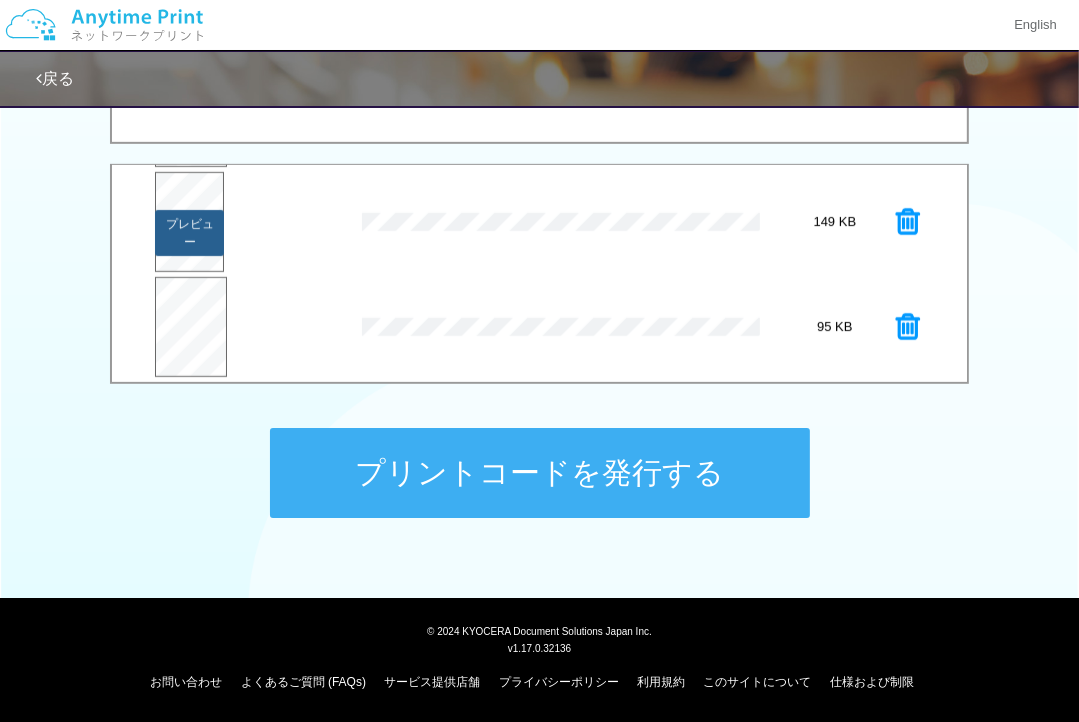 click on "プレビュー" at bounding box center (190, 233) 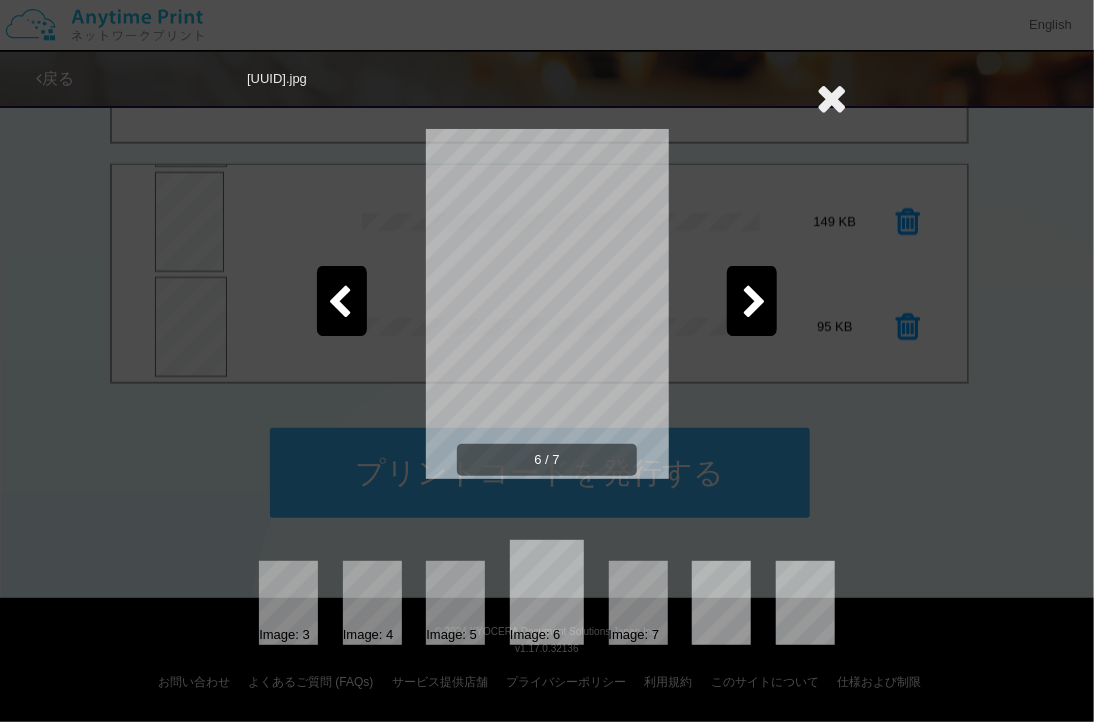 click at bounding box center [339, 303] 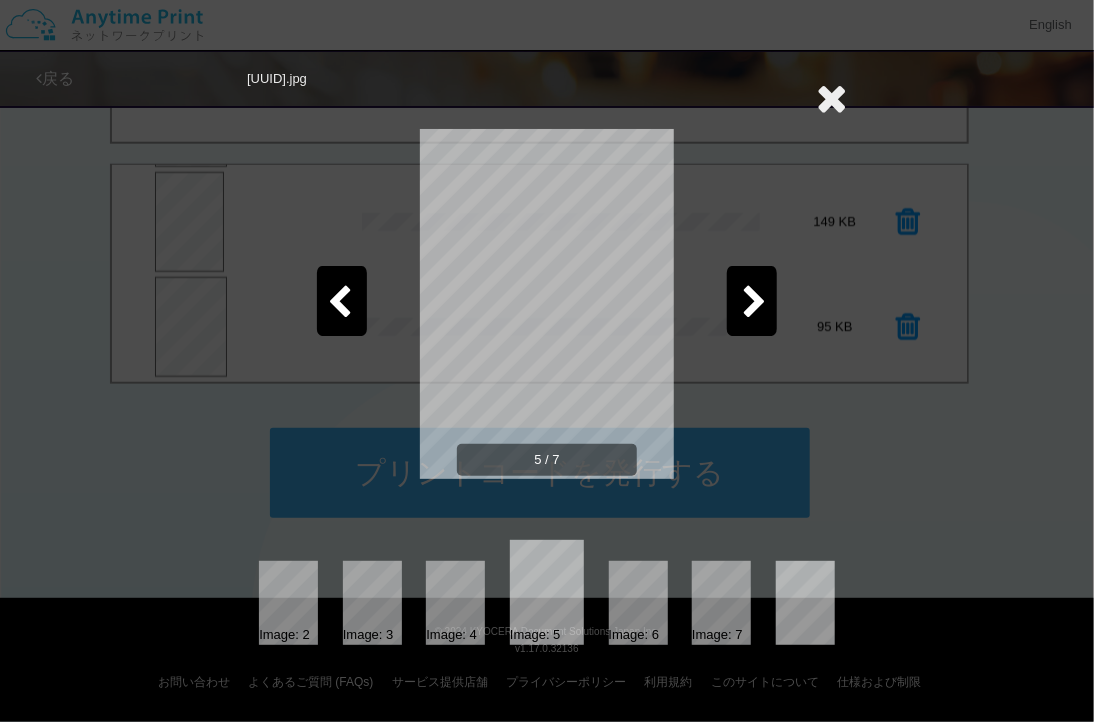 click at bounding box center [339, 303] 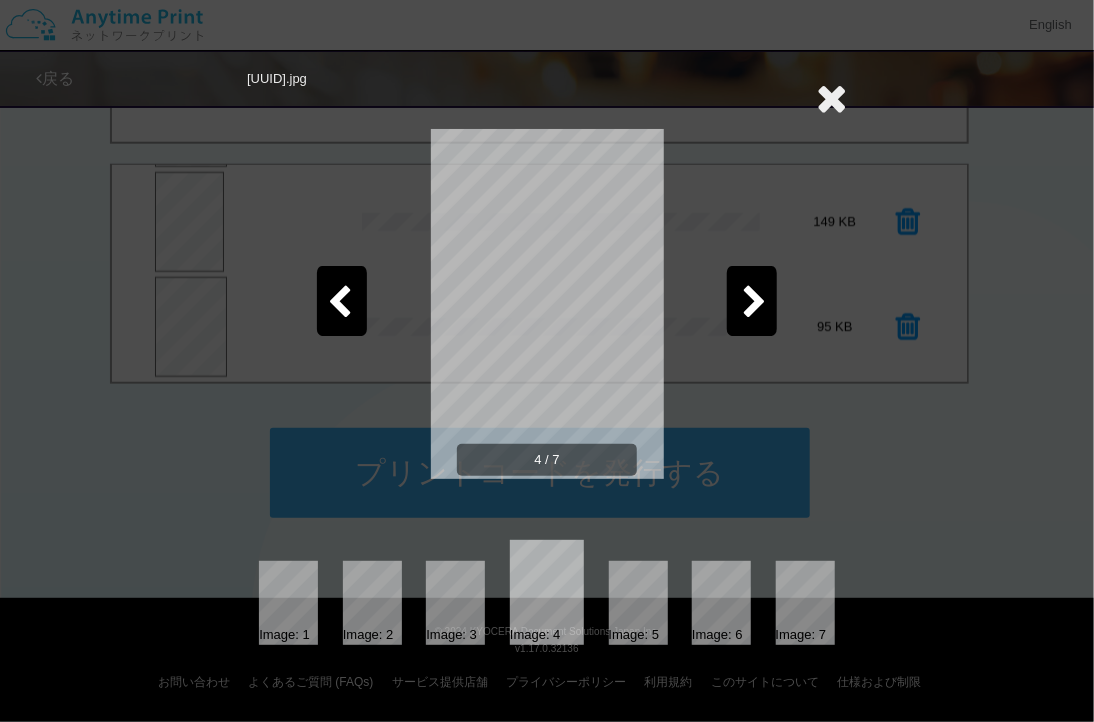 click at bounding box center (339, 303) 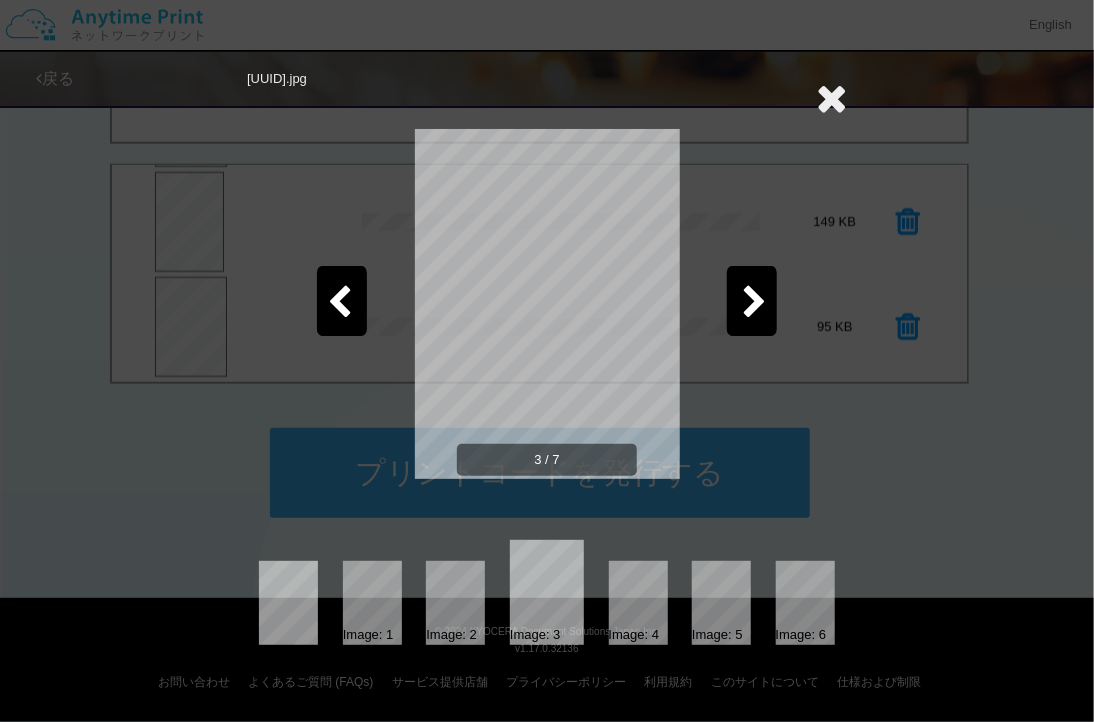 click at bounding box center (339, 303) 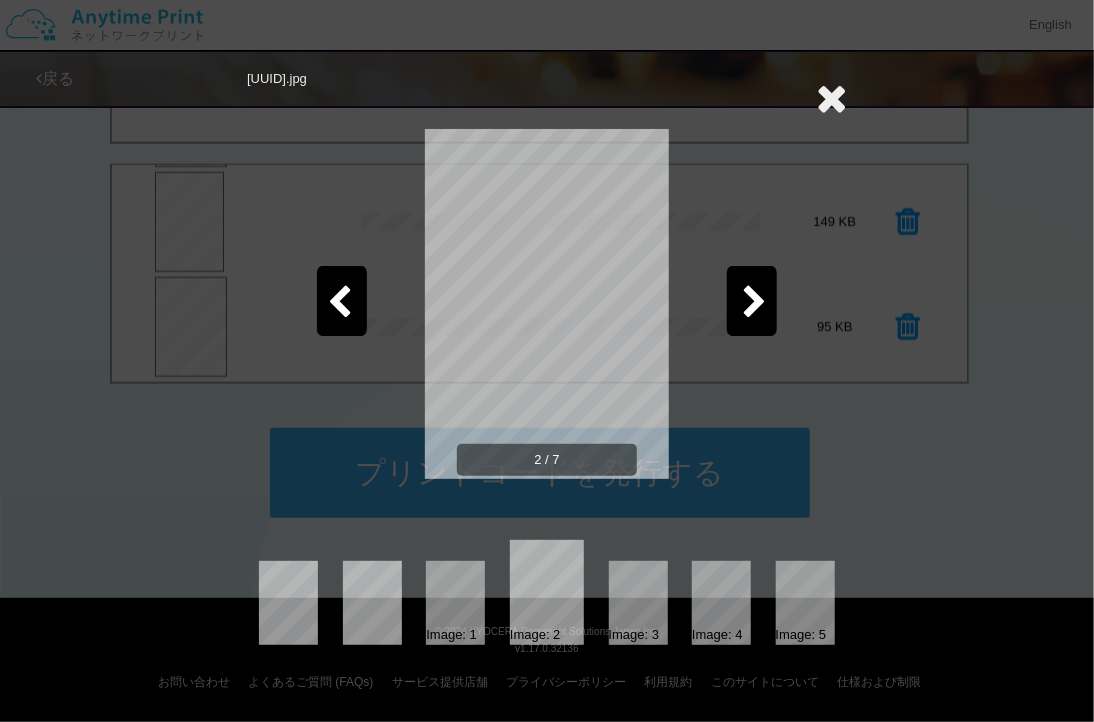 click at bounding box center [339, 303] 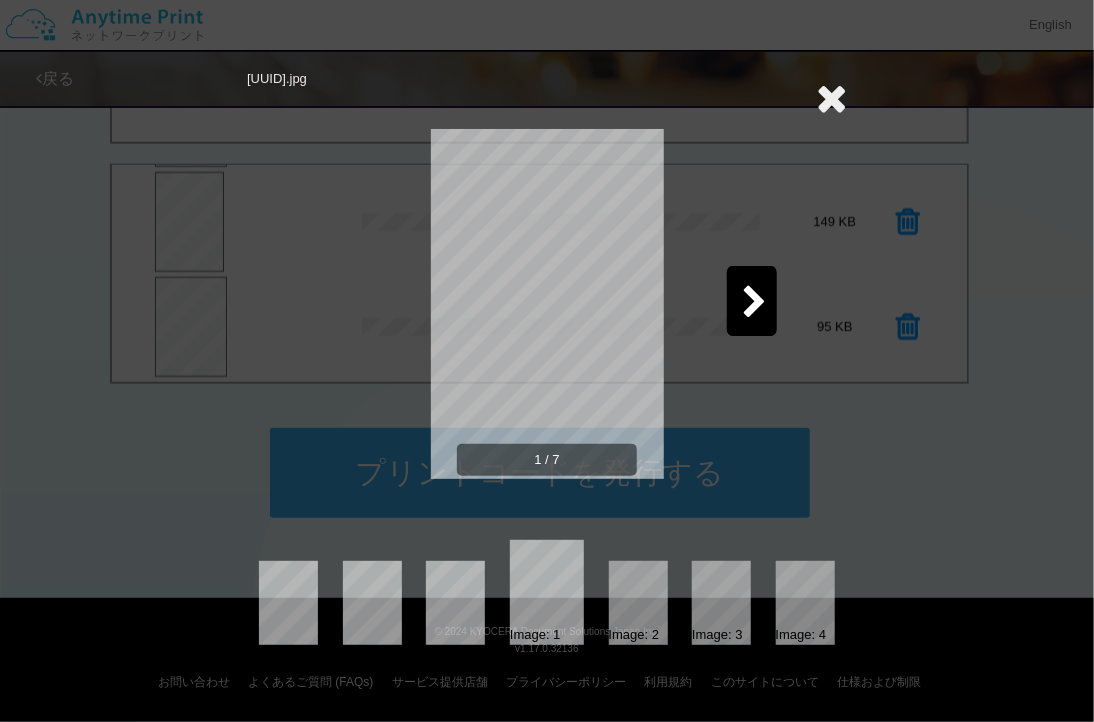 click at bounding box center [752, 301] 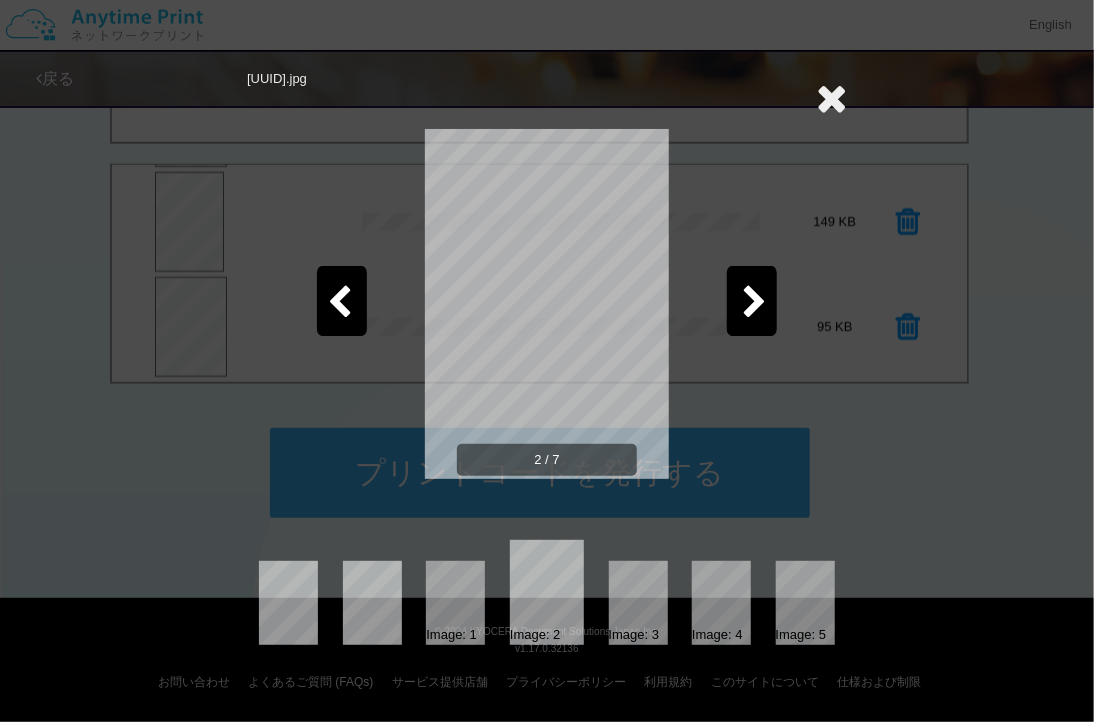 click at bounding box center (752, 301) 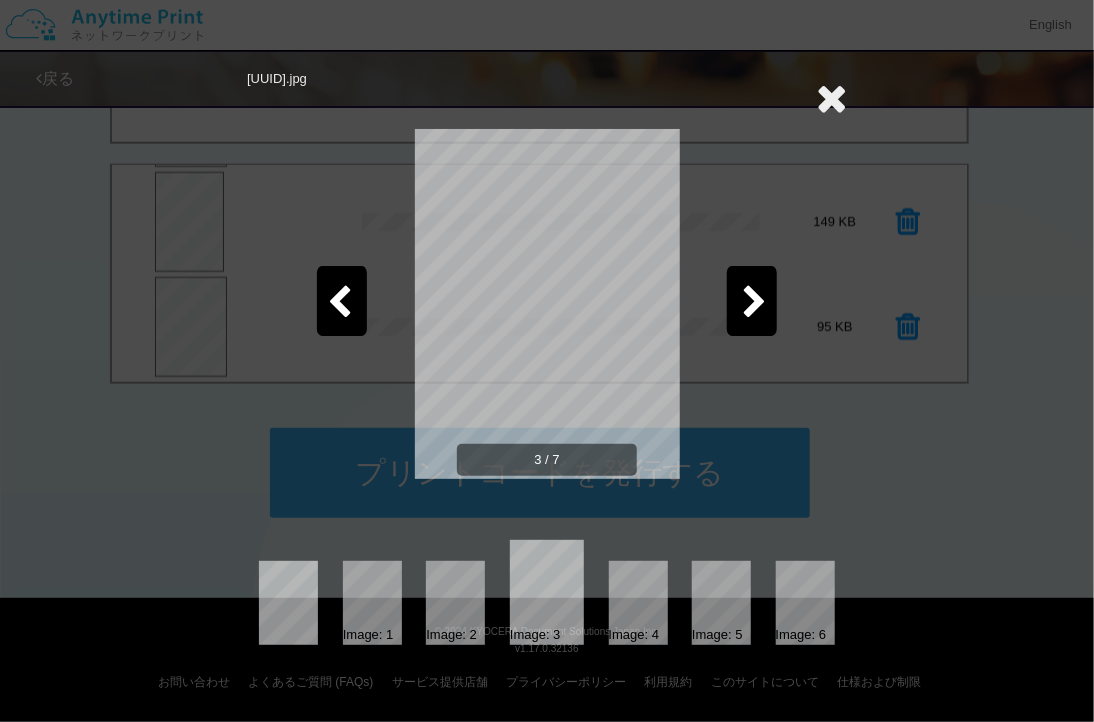 click at bounding box center [752, 301] 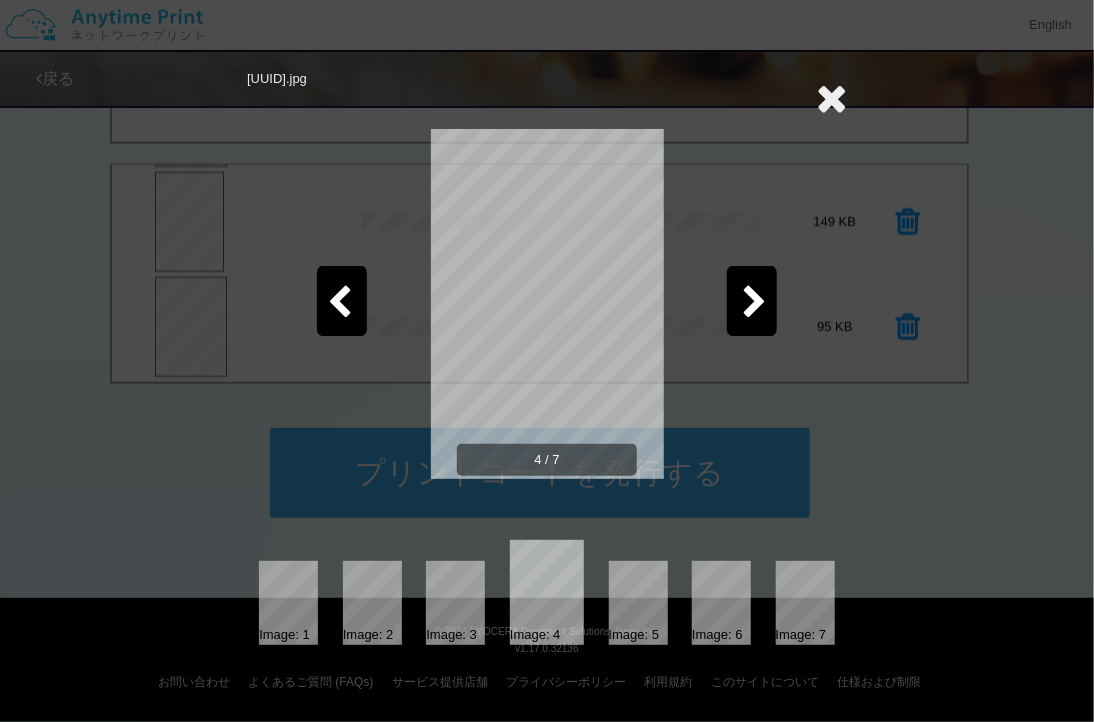 click at bounding box center (752, 301) 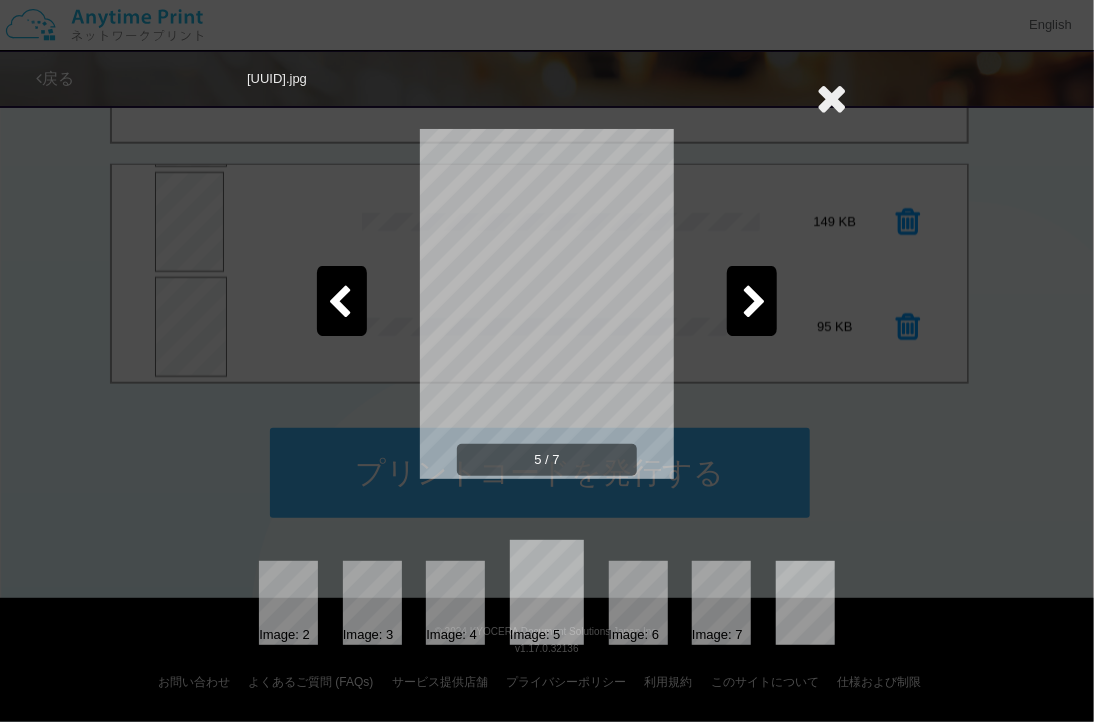 click at bounding box center (752, 301) 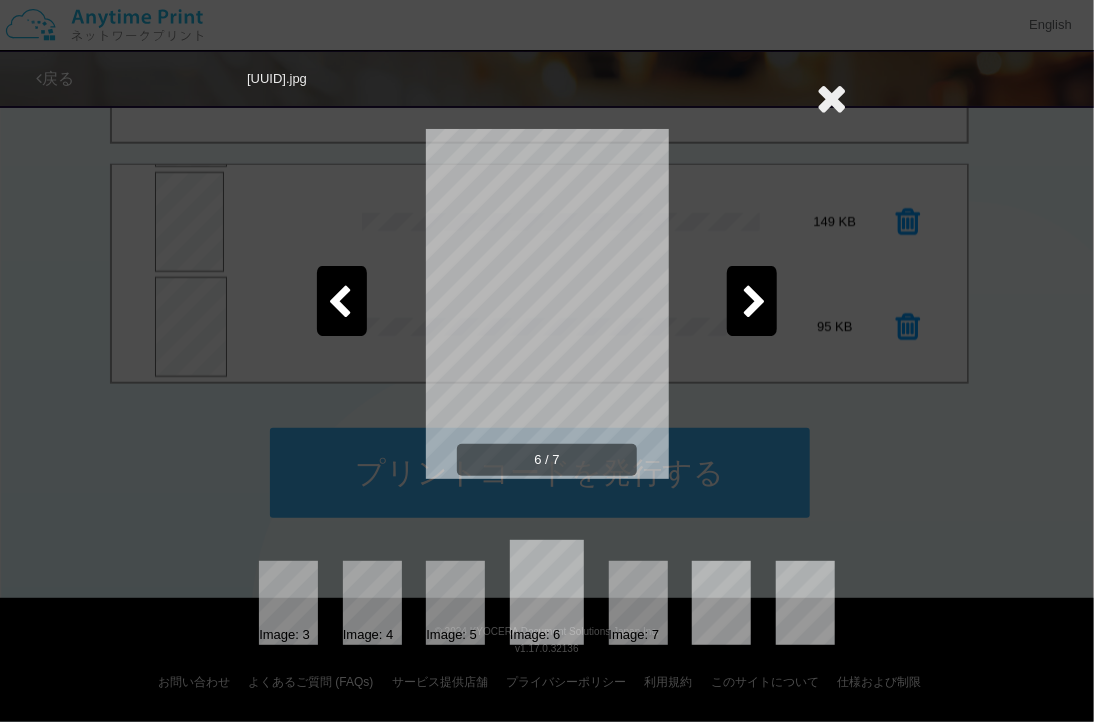 click at bounding box center (752, 301) 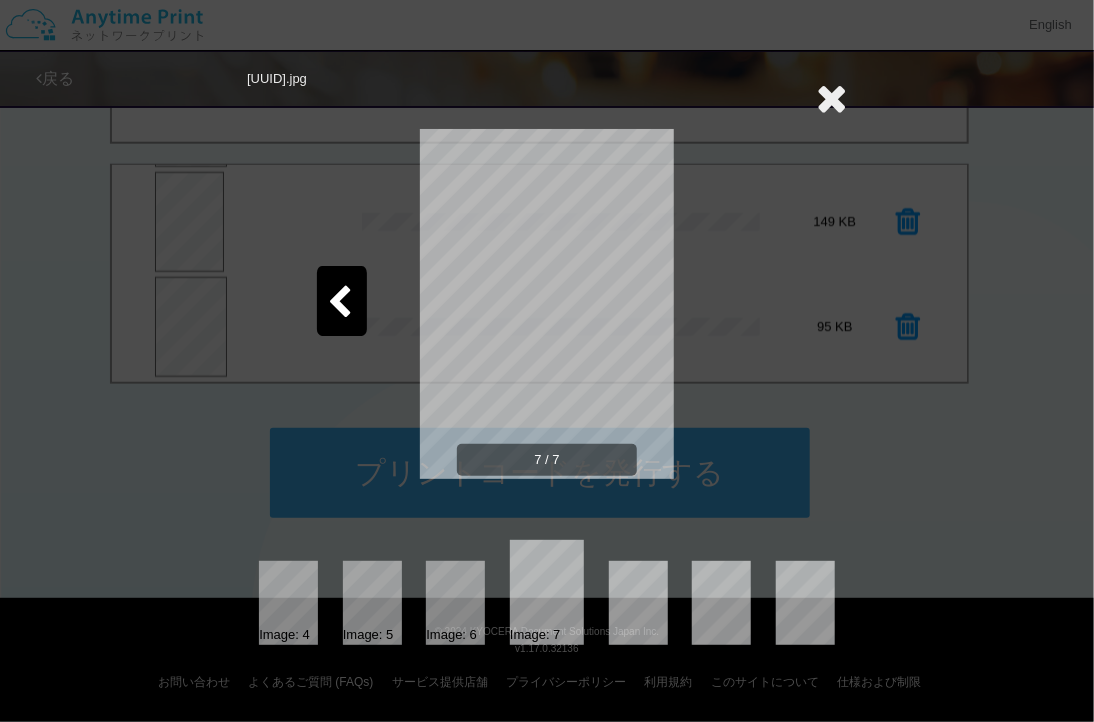 click at bounding box center [342, 301] 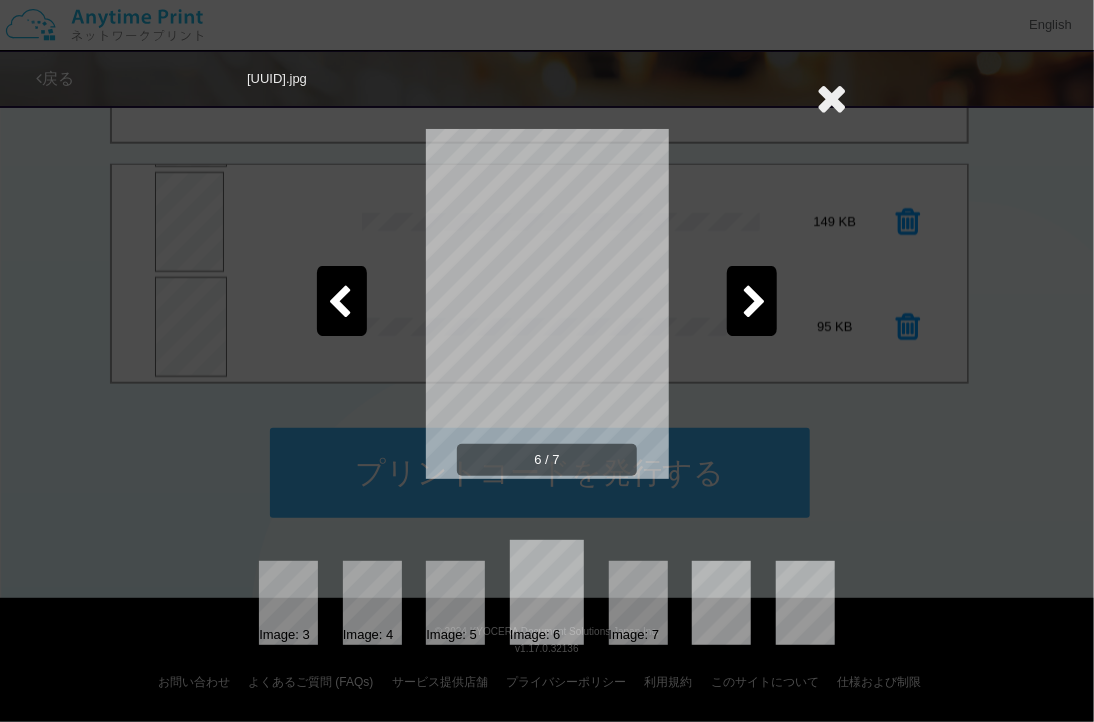 click at bounding box center (752, 301) 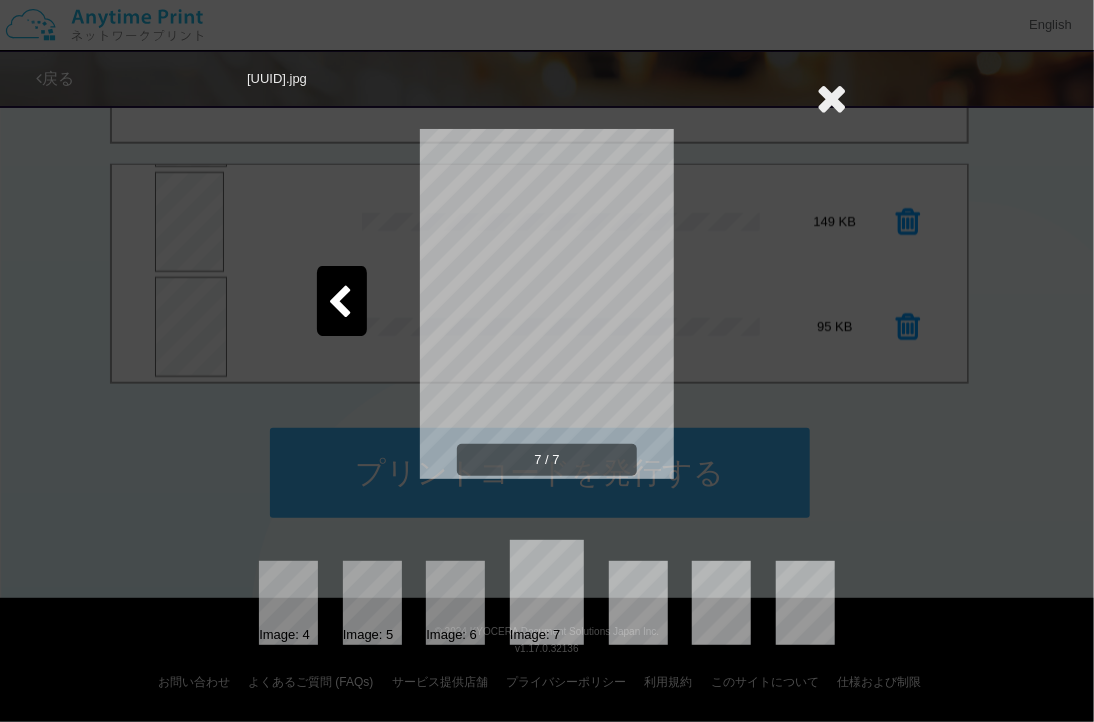 click at bounding box center [831, 98] 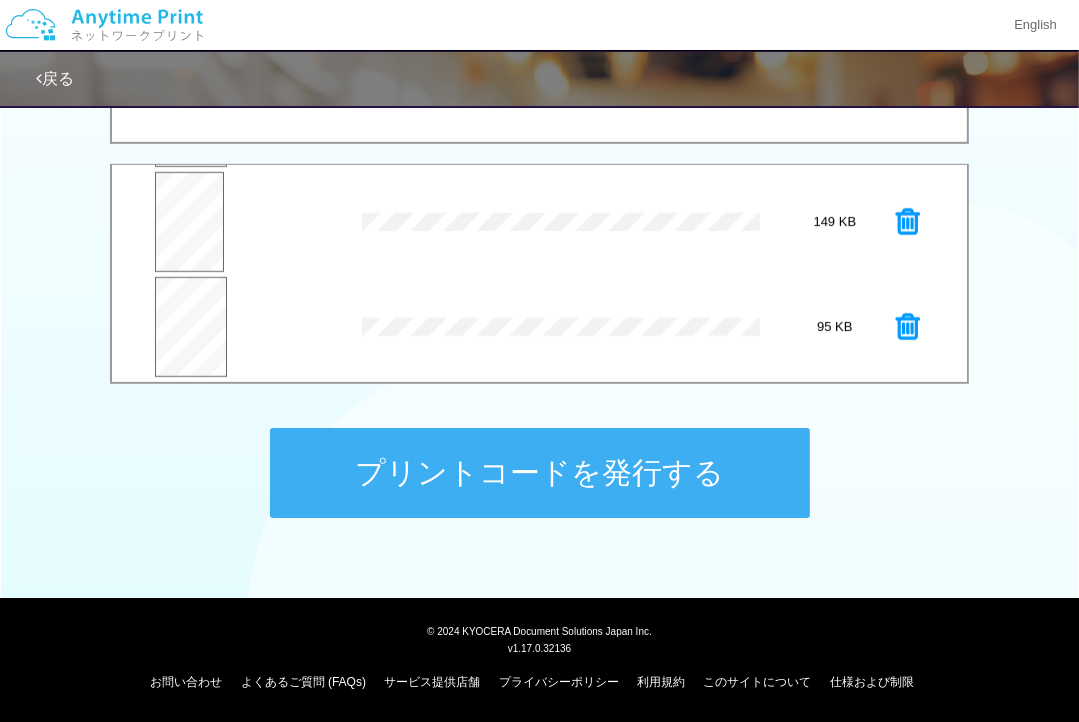 click on "すべて削除
プレビュー
× [UUID].jpg
72 KB
プレビュー
× [UUID].jpg
40 KB
プレビュー
×" at bounding box center [539, 274] 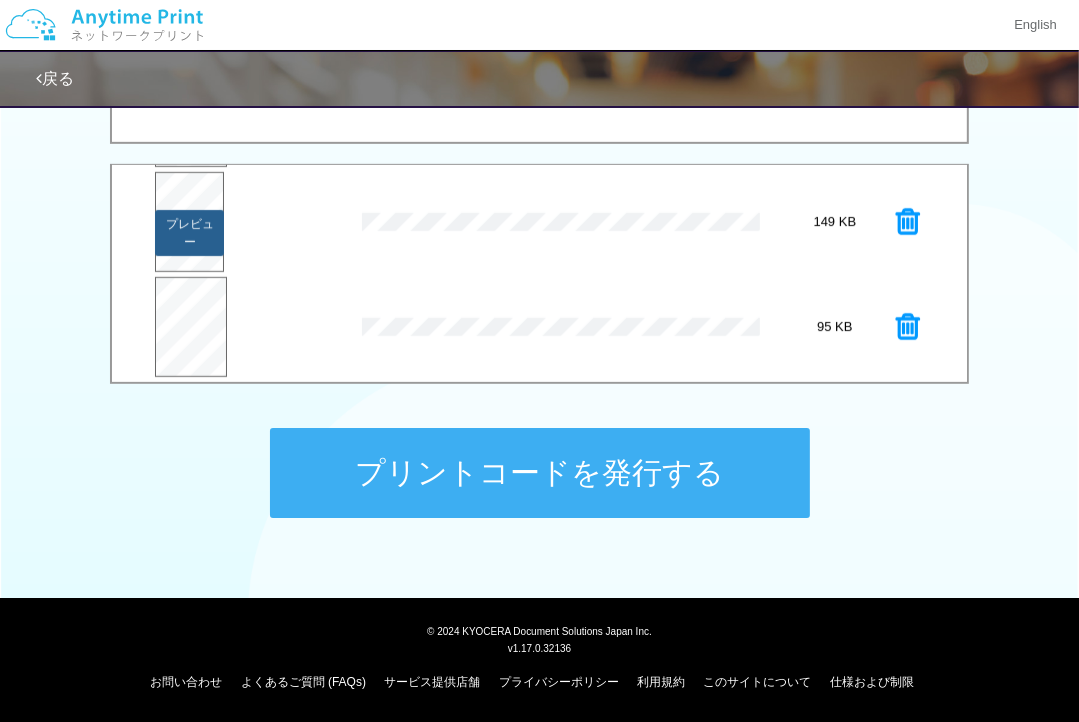 click on "プレビュー" at bounding box center (190, 233) 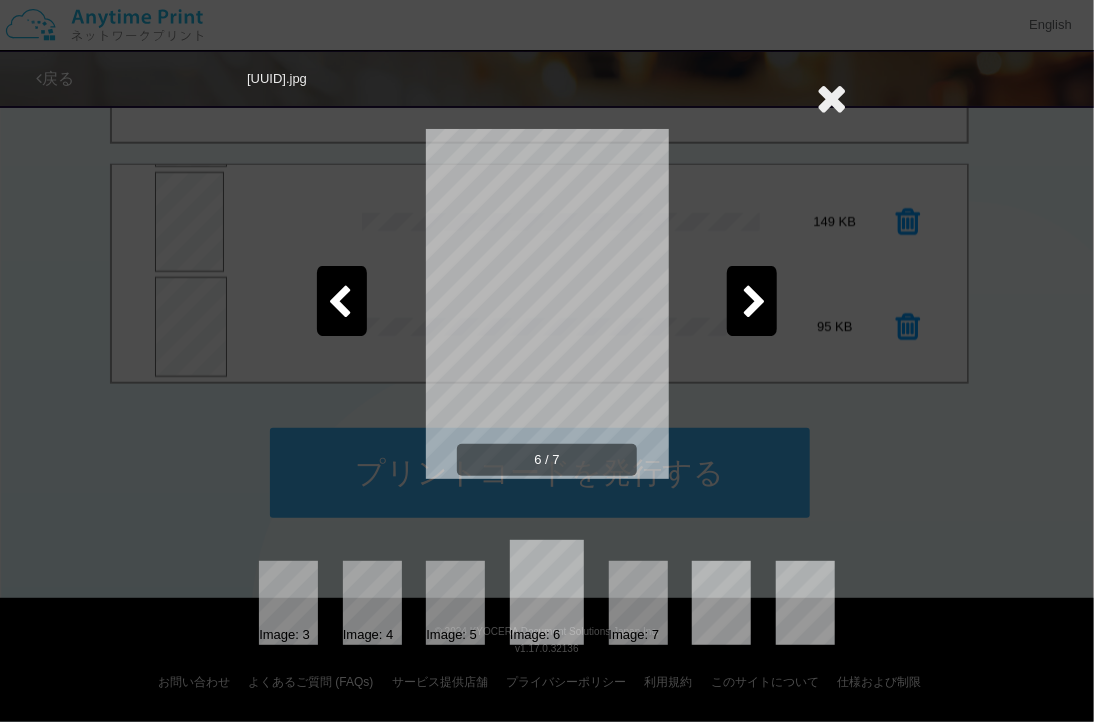click at bounding box center [831, 98] 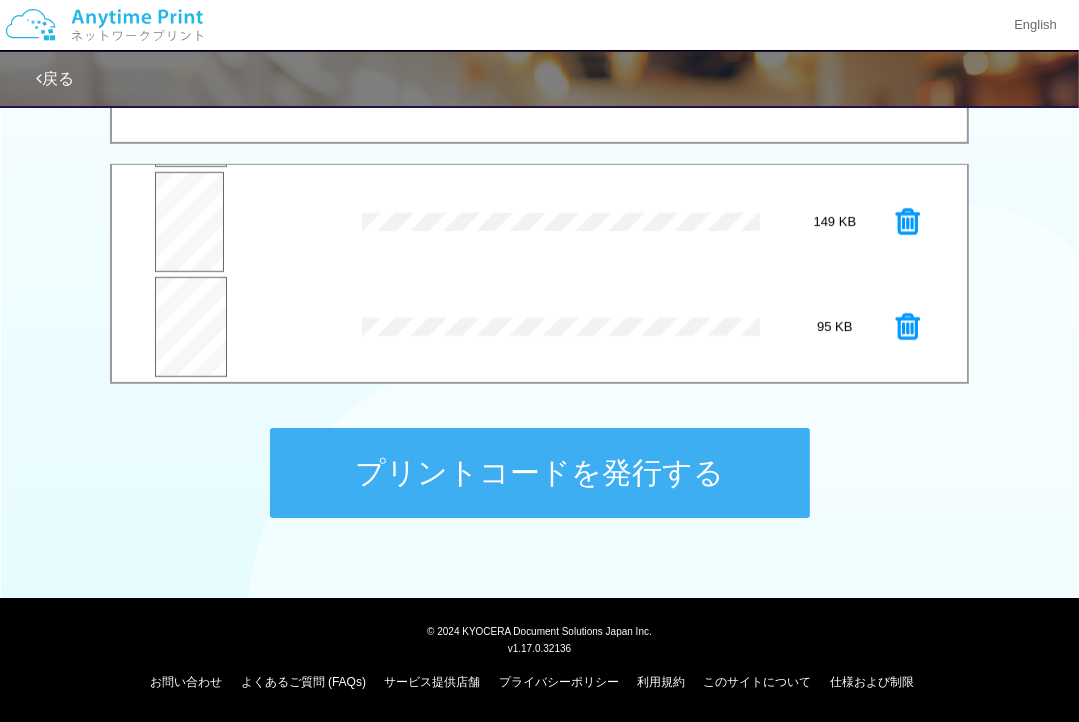 click on "プリントコードを発行する" at bounding box center (540, 473) 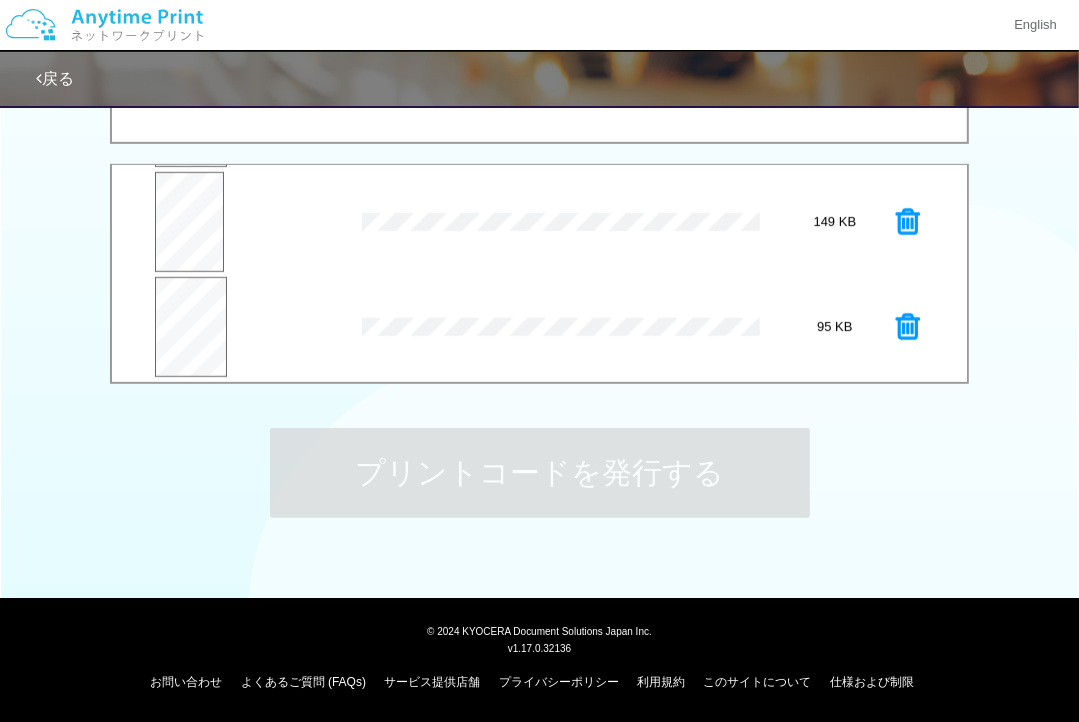 scroll, scrollTop: 0, scrollLeft: 0, axis: both 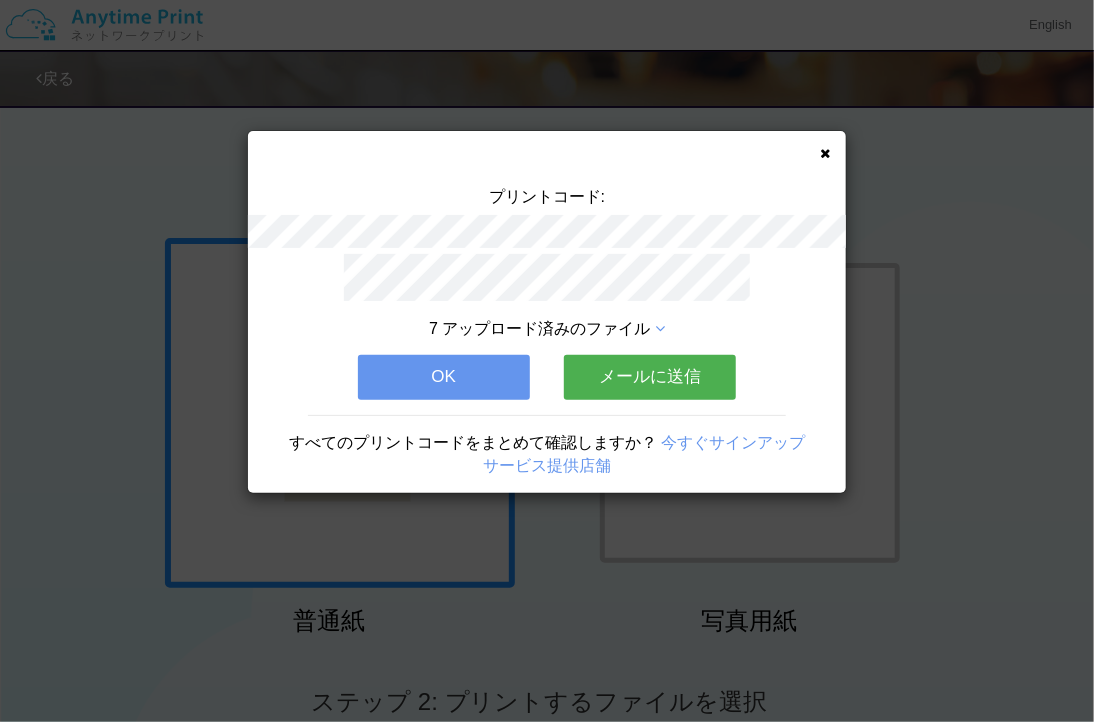 click on "OK" at bounding box center [444, 377] 